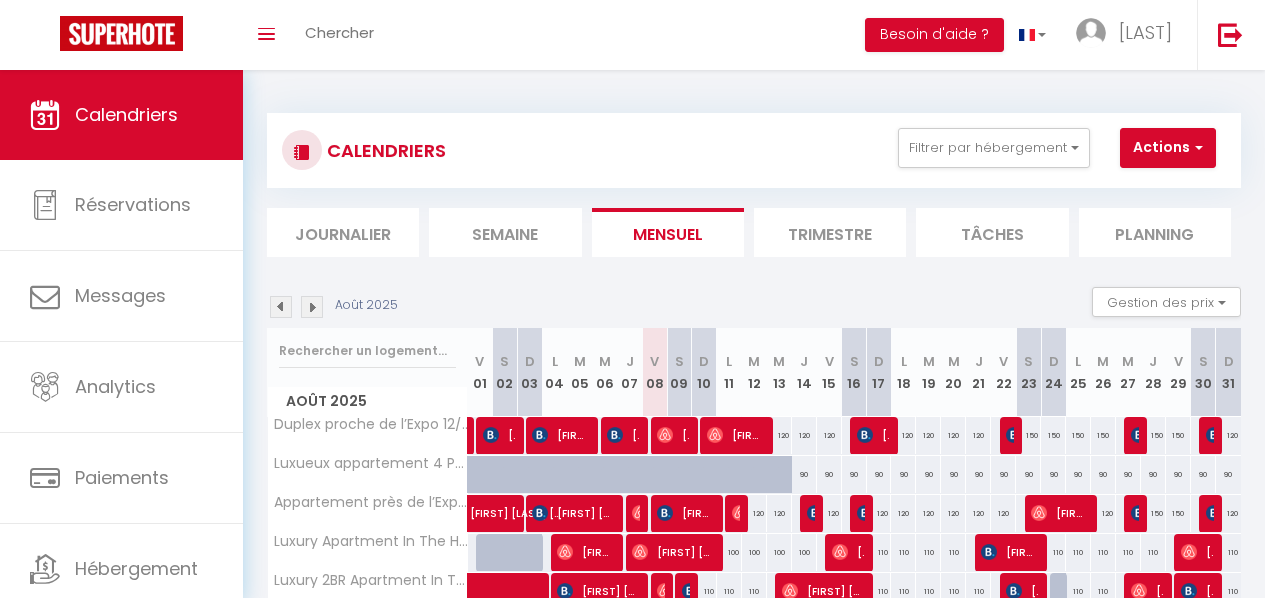scroll, scrollTop: 300, scrollLeft: 0, axis: vertical 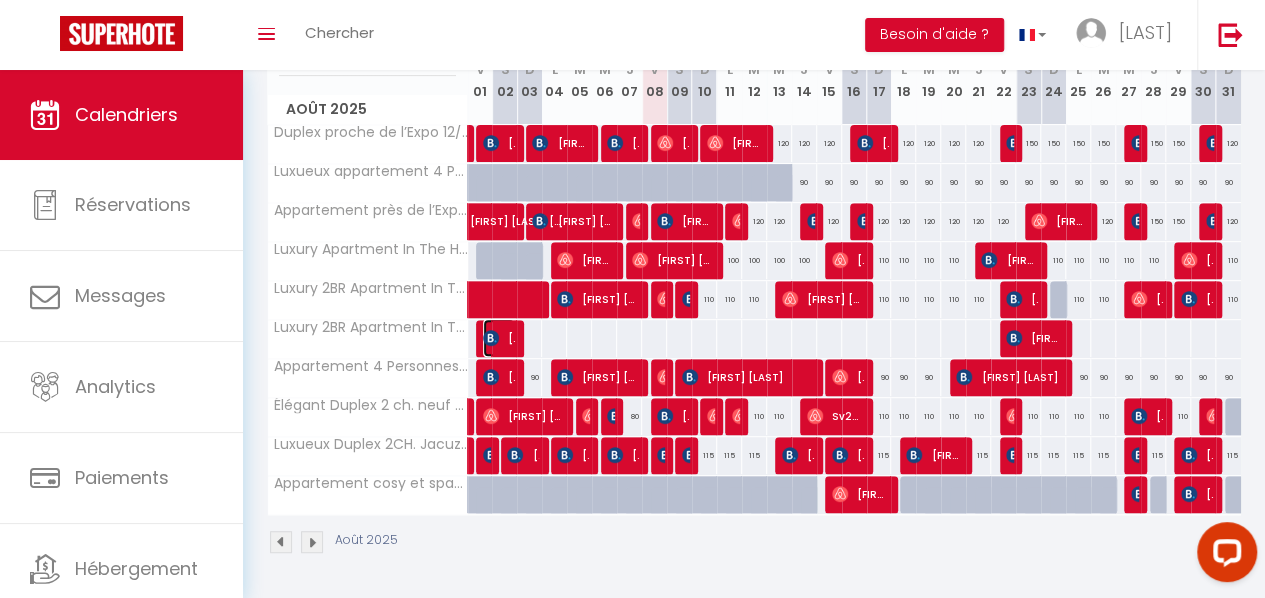 click at bounding box center (491, 338) 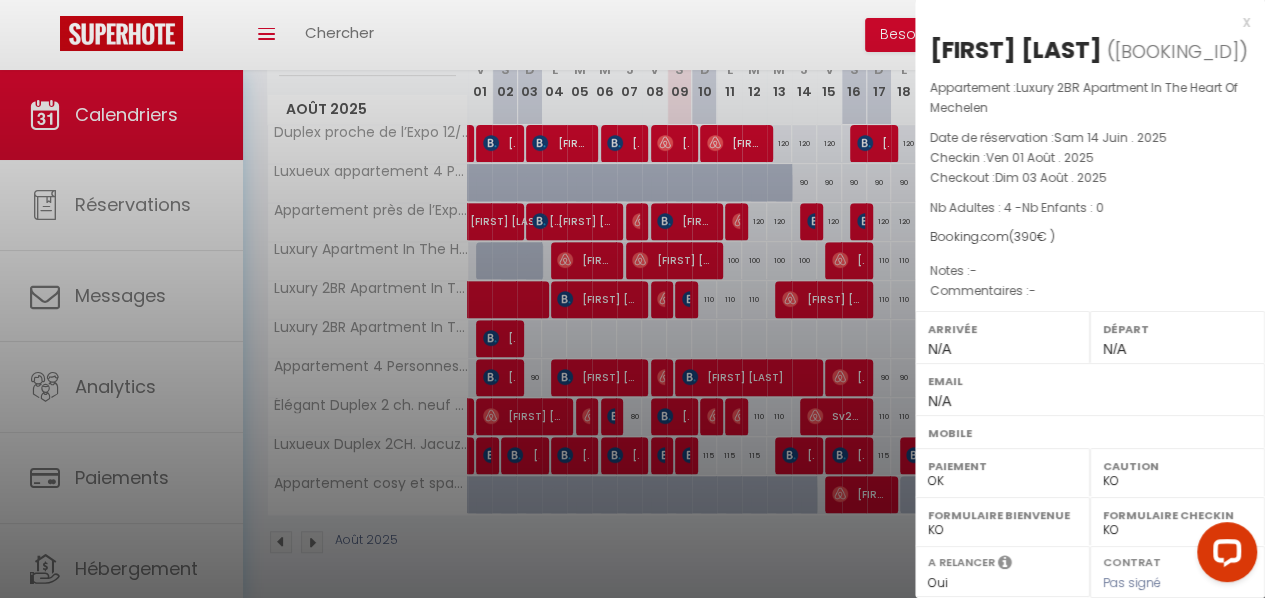 click on "Checkout :
Dim 03 Août . 2025" at bounding box center (1090, 178) 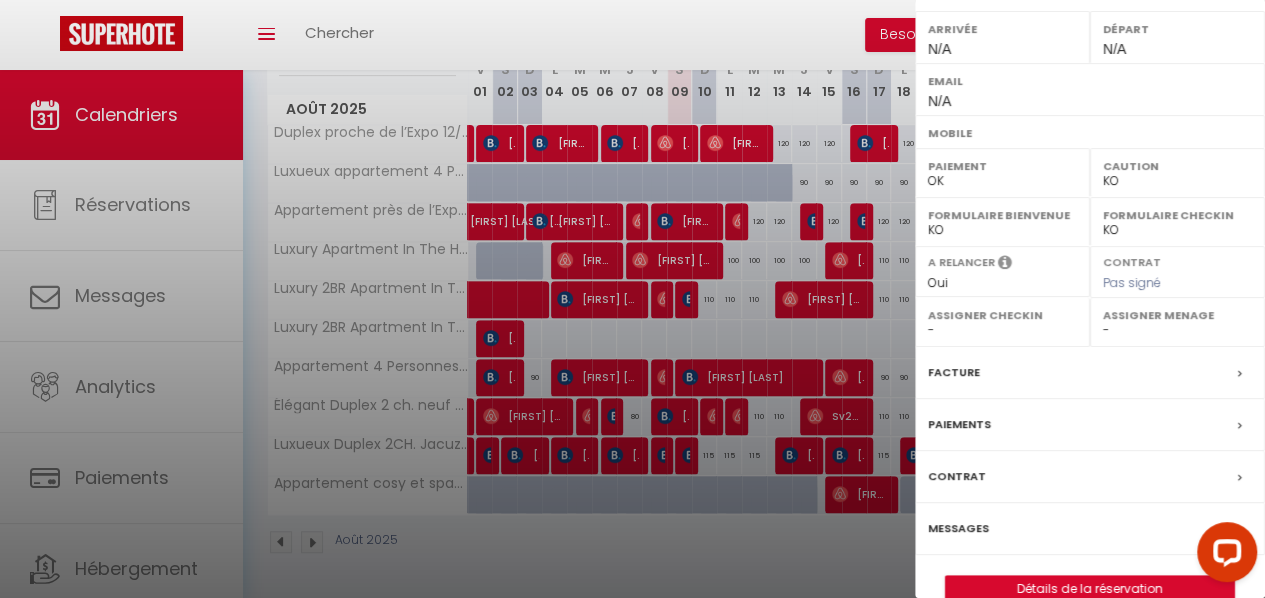 scroll, scrollTop: 330, scrollLeft: 0, axis: vertical 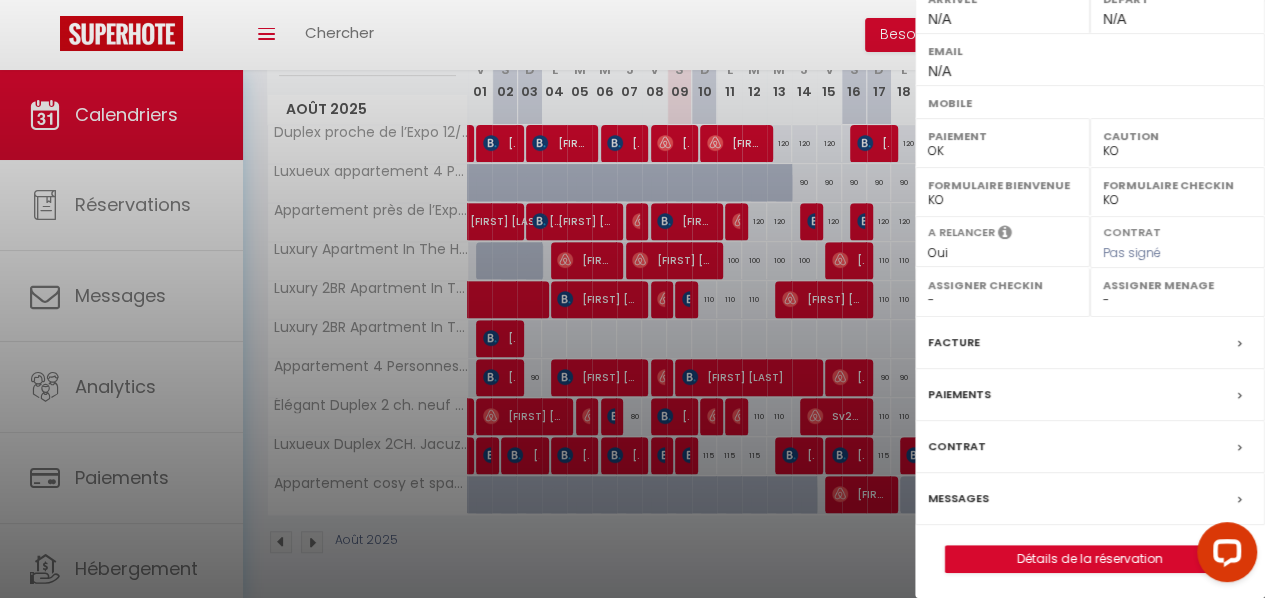 drag, startPoint x: 1006, startPoint y: 347, endPoint x: 1057, endPoint y: 347, distance: 51 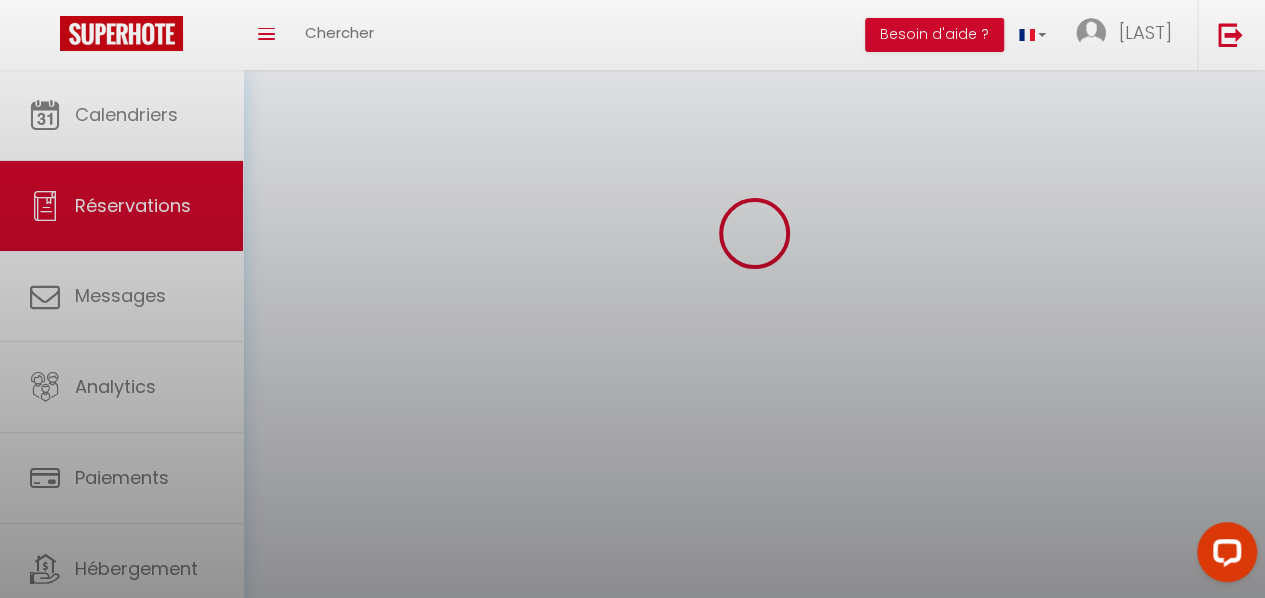 scroll, scrollTop: 0, scrollLeft: 0, axis: both 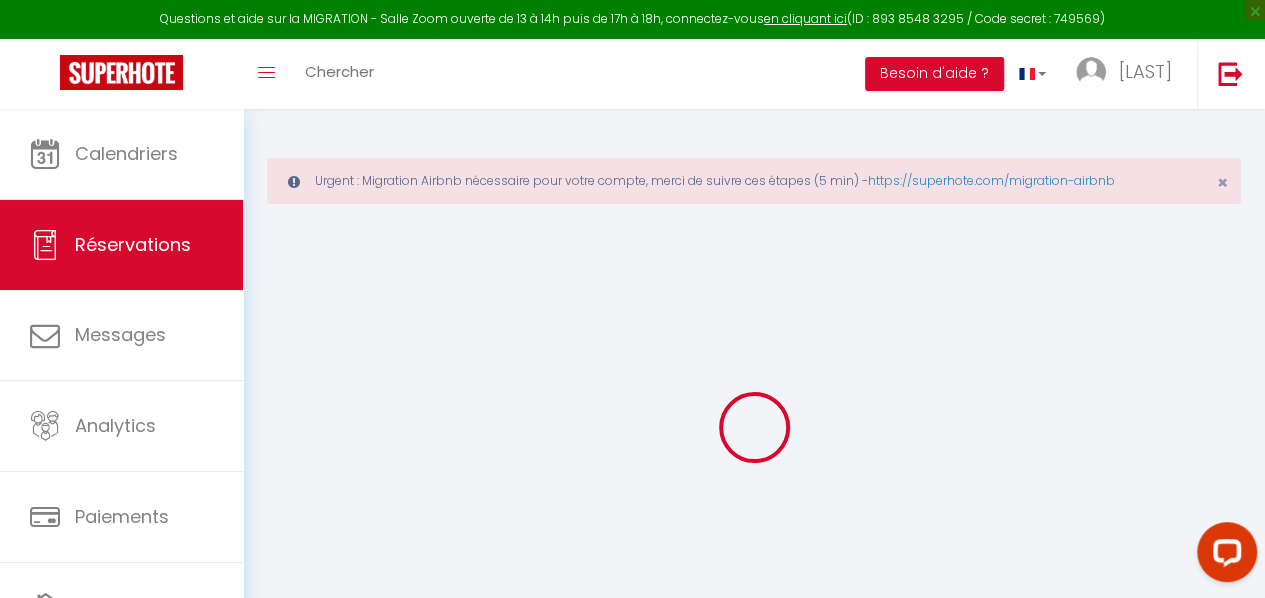 select 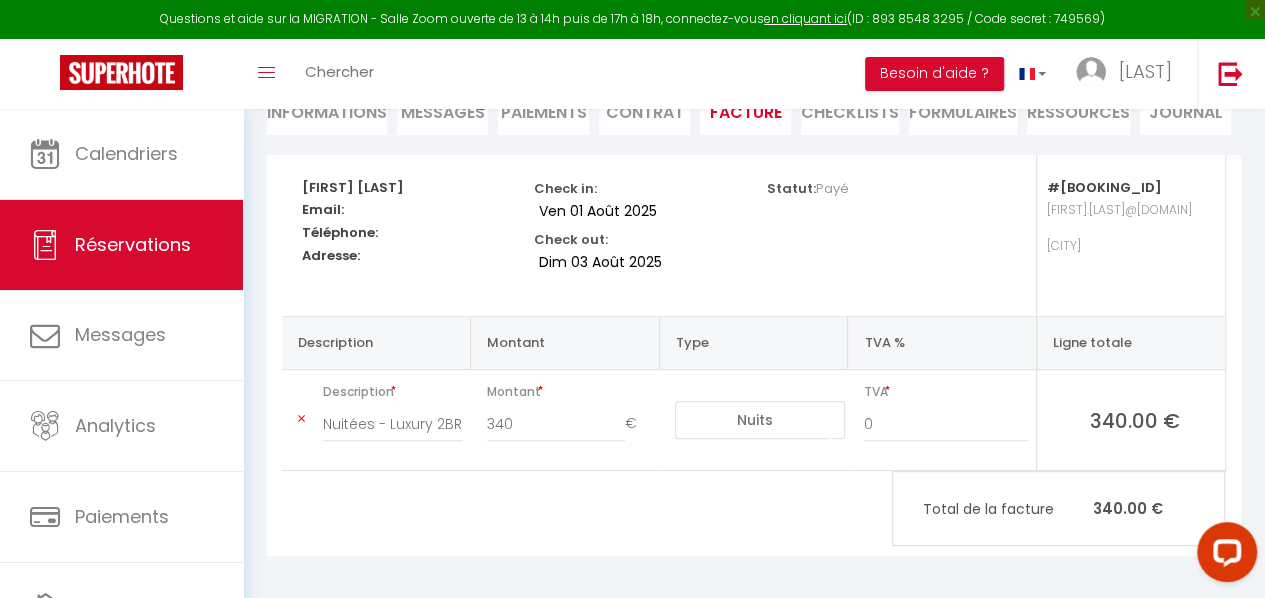 scroll, scrollTop: 305, scrollLeft: 0, axis: vertical 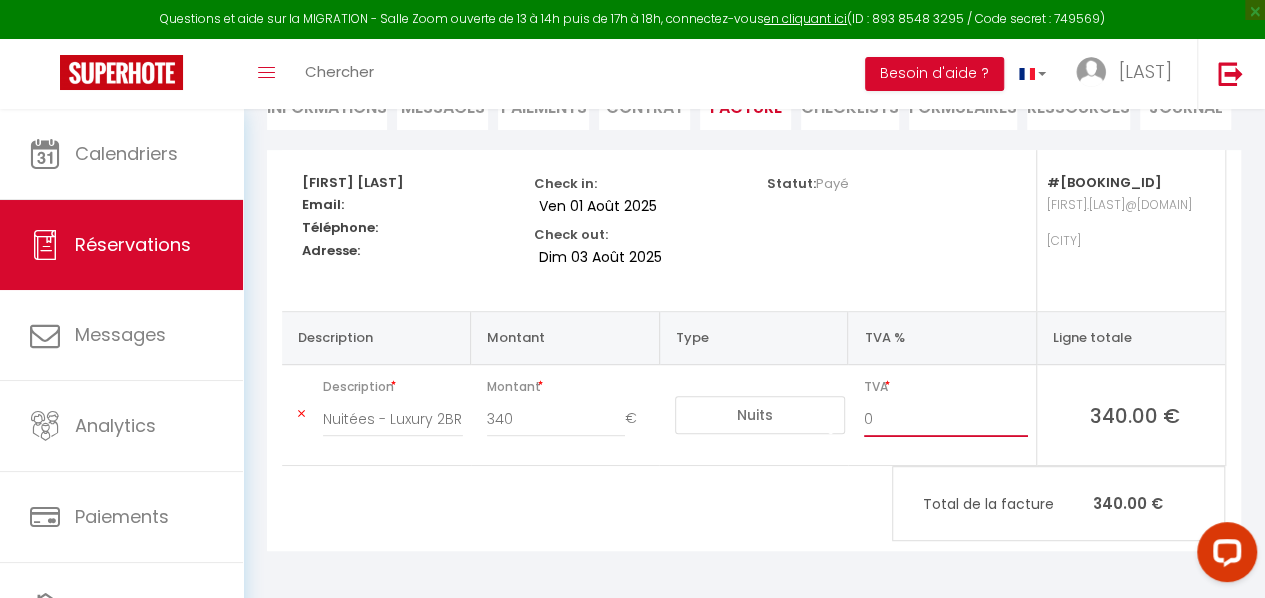 click on "0" at bounding box center [946, 419] 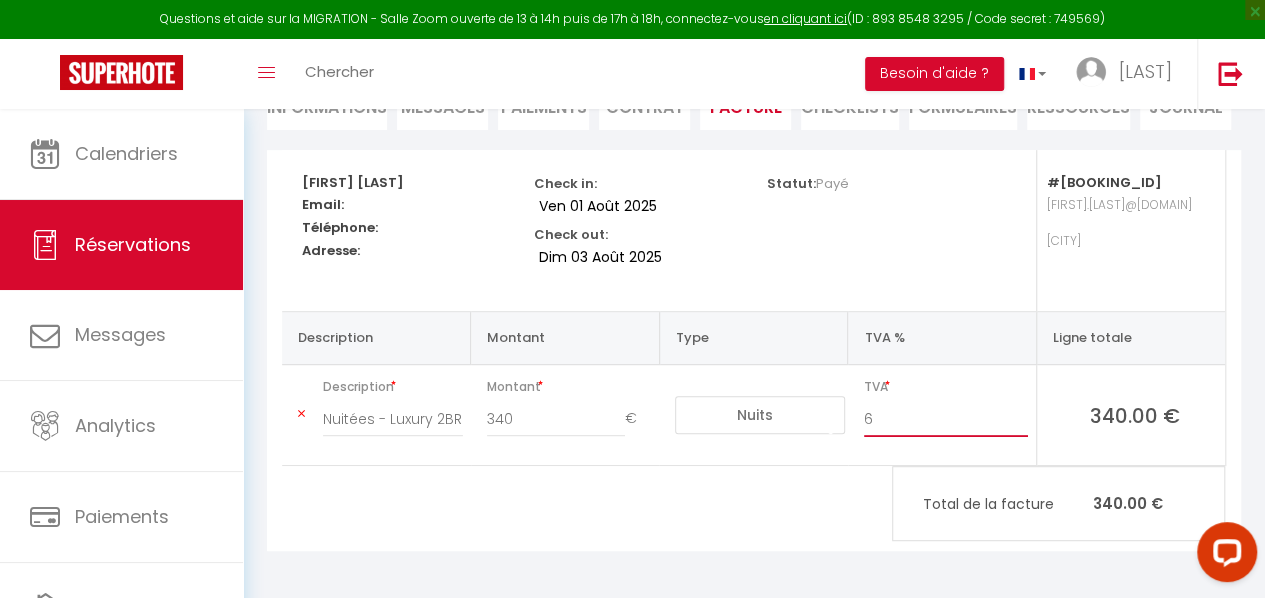 type on "6" 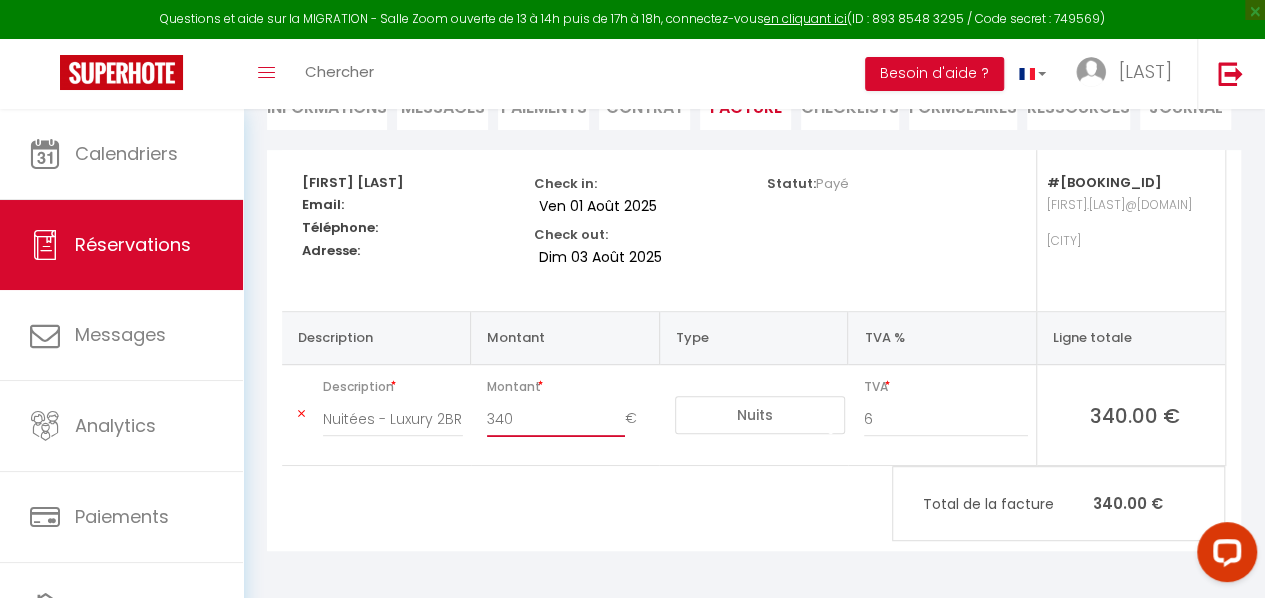 click on "340" at bounding box center [556, 419] 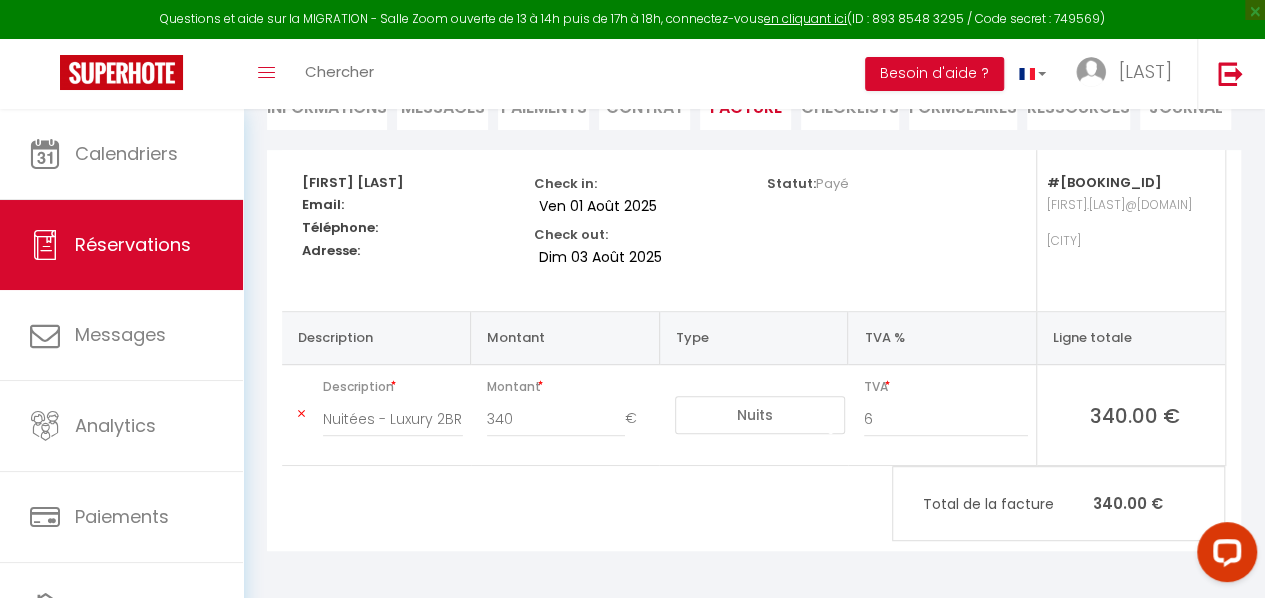 click on "[FIRST] [LAST] Email: Téléphone: Adresse: Check in: Ven 01 Août 2025 Check out: Dim 03 Août 2025 Statut: Payé #[BOOKING_ID] [FIRST].[LAST]@[DOMAIN] Mechelen Description Montant Type TVA % Ligne totale Description Nuitées - Luxury 2BR Apartment In The Heart Of Mechelen - [FIRST] [LAST] Montant 340 € Nuits Frais de ménage Taxe de séjour Autre Frais de service hôte Frais de paiement (booking) Réduction TVA 6 340.00 € Total de la facture 340.00 €" at bounding box center [754, 350] 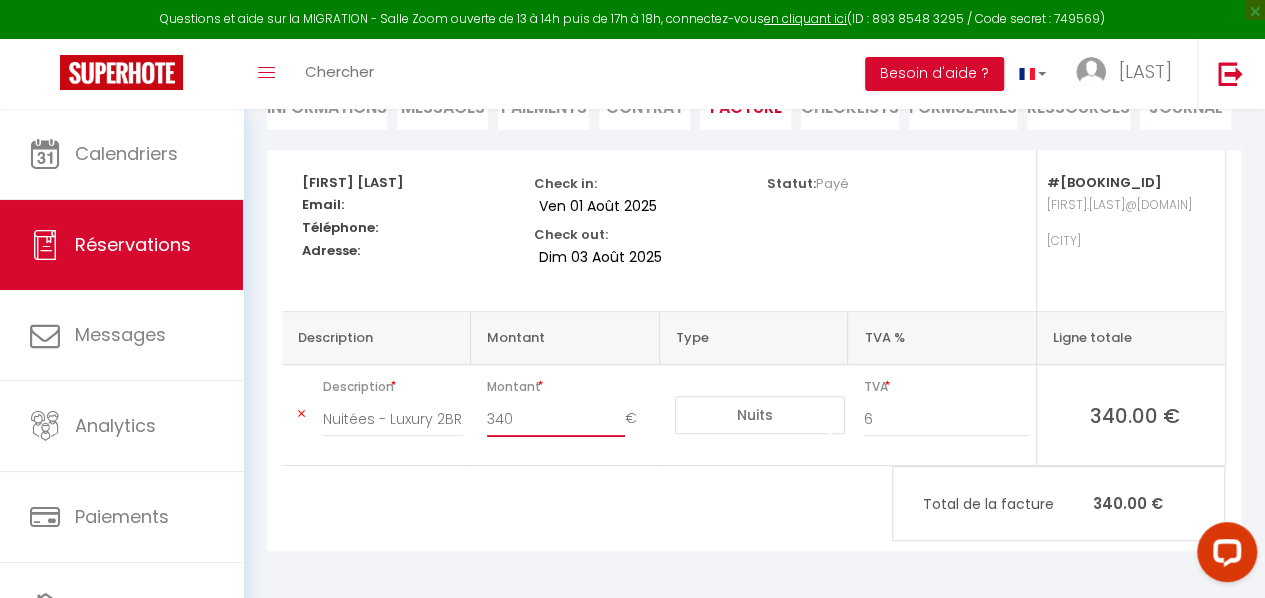 click on "340" at bounding box center [556, 419] 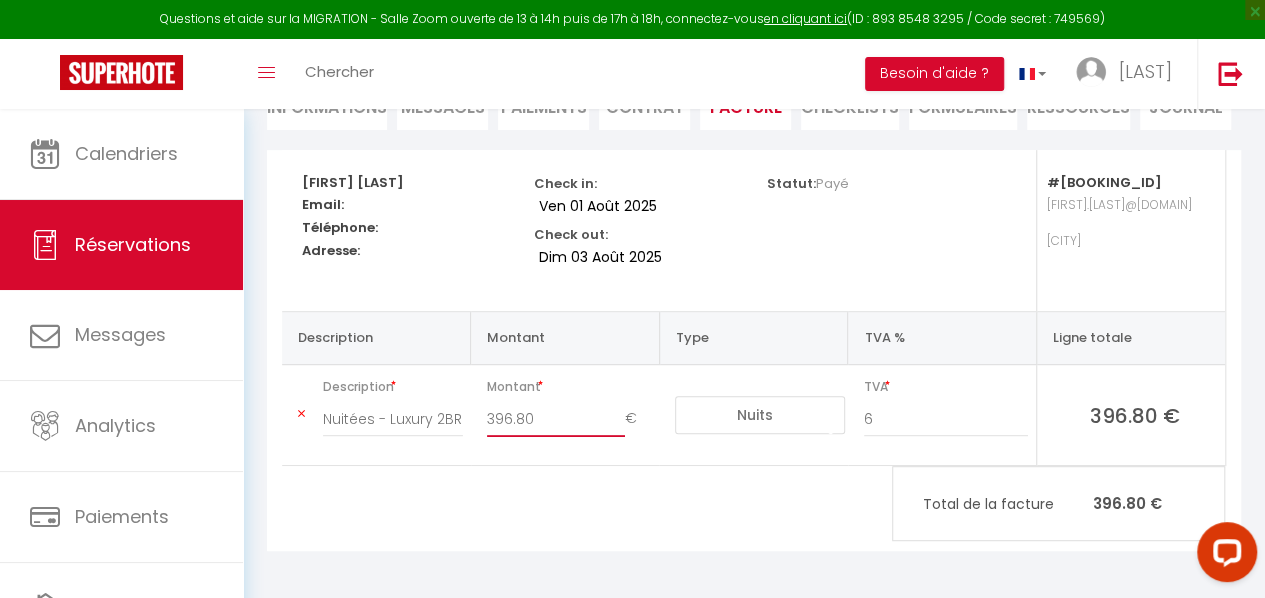 type on "396.80" 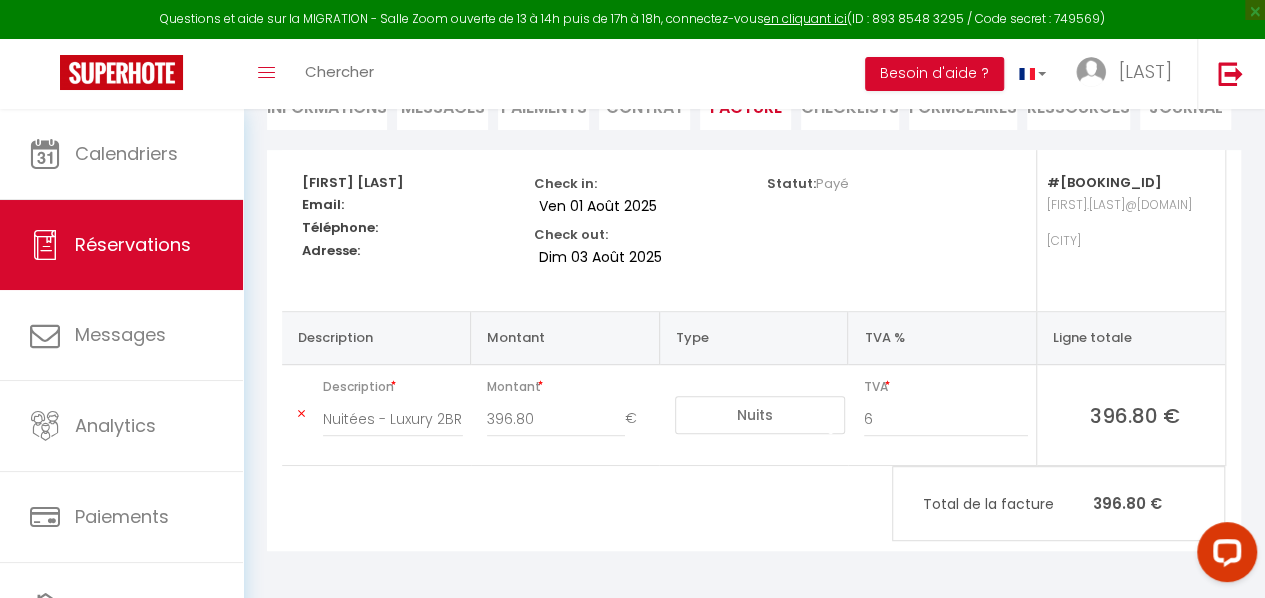 click on "[FIRST] [LAST] Email: Téléphone: Adresse: Check in: Ven 01 Août 2025 Check out: Dim 03 Août 2025 Statut: Payé #[BOOKING_ID] [FIRST].[LAST]@[DOMAIN] Mechelen Description Montant Type TVA % Ligne totale Description Nuitées - Luxury 2BR Apartment In The Heart Of Mechelen - [FIRST] [LAST] Montant 396.80 € Nuits Frais de ménage Taxe de séjour Autre Frais de service hôte Frais de paiement (booking) Réduction TVA 6 396.80 € Total de la facture 396.80 €" at bounding box center (754, 350) 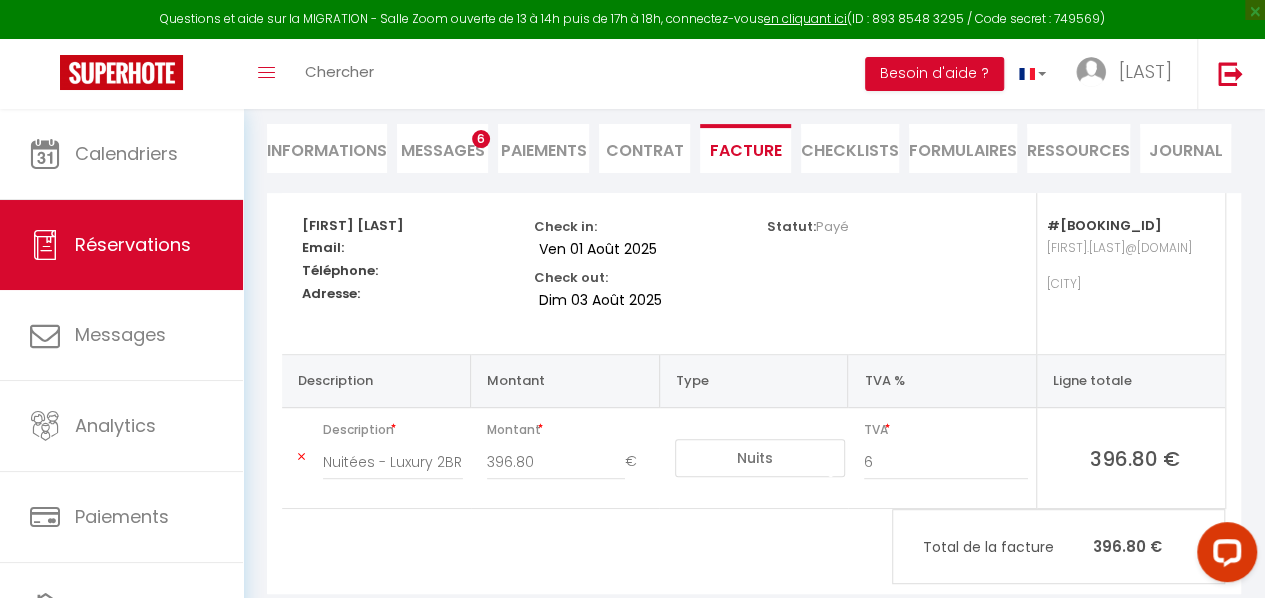 scroll, scrollTop: 305, scrollLeft: 0, axis: vertical 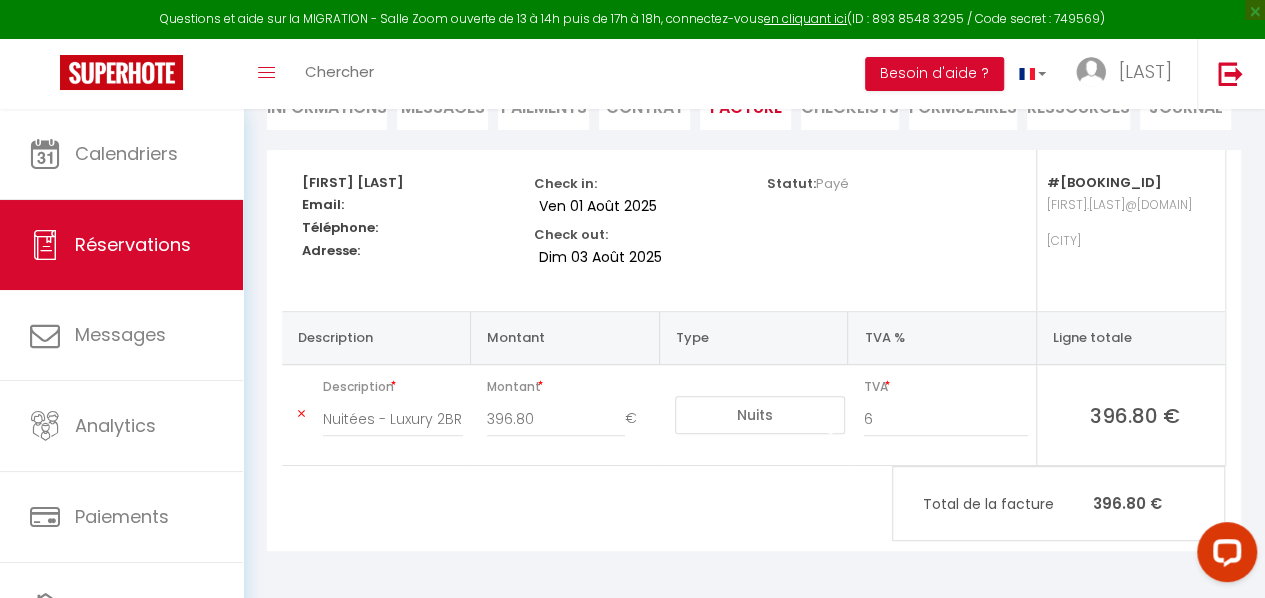 click on "Nuitées - Luxury 2BR Apartment In The Heart Of Mechelen - [FIRST] [LAST]" at bounding box center (393, 429) 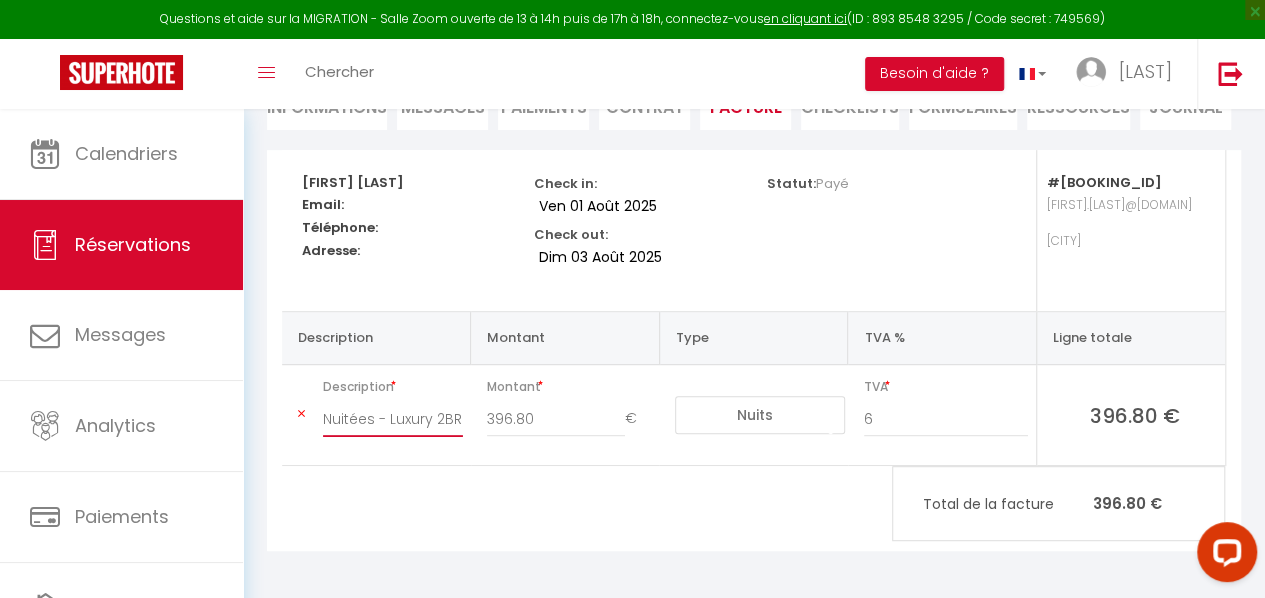 click on "Nuitées - Luxury 2BR Apartment In The Heart Of Mechelen - [FIRST] [LAST]" at bounding box center [393, 419] 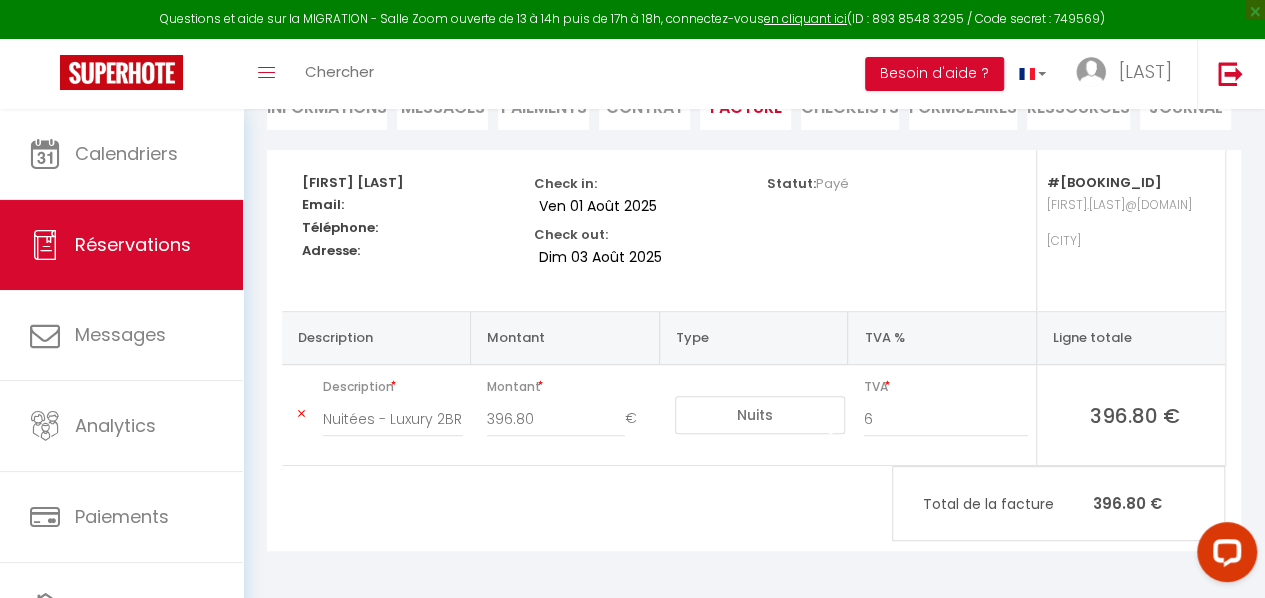 click on "[FIRST] [LAST] Email: Téléphone: Adresse: Check in: Ven 01 Août 2025 Check out: Dim 03 Août 2025 Statut: Payé #[BOOKING_ID] [FIRST].[LAST]@[DOMAIN] Mechelen Description Montant Type TVA % Ligne totale Description Nuitées - Luxury 2BR Apartment In The Heart Of Mechelen - [FIRST] [LAST] Montant 396.80 € Nuits Frais de ménage Taxe de séjour Autre Frais de service hôte Frais de paiement (booking) Réduction TVA 6 396.80 € Total de la facture 396.80 €" at bounding box center (754, 350) 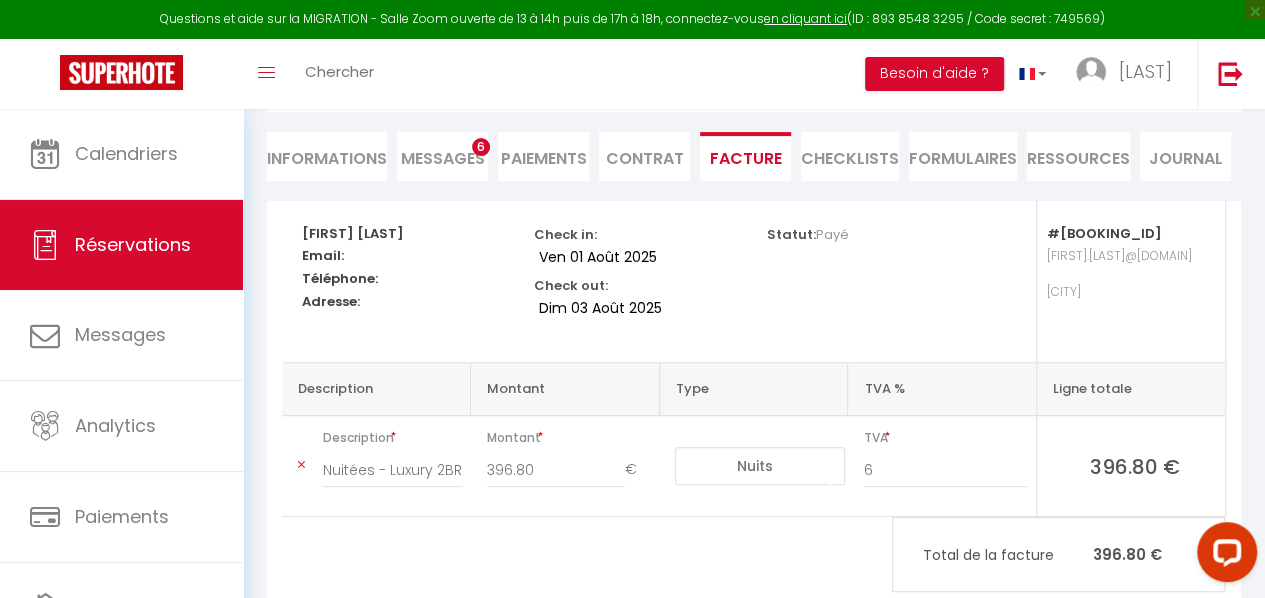 scroll, scrollTop: 305, scrollLeft: 0, axis: vertical 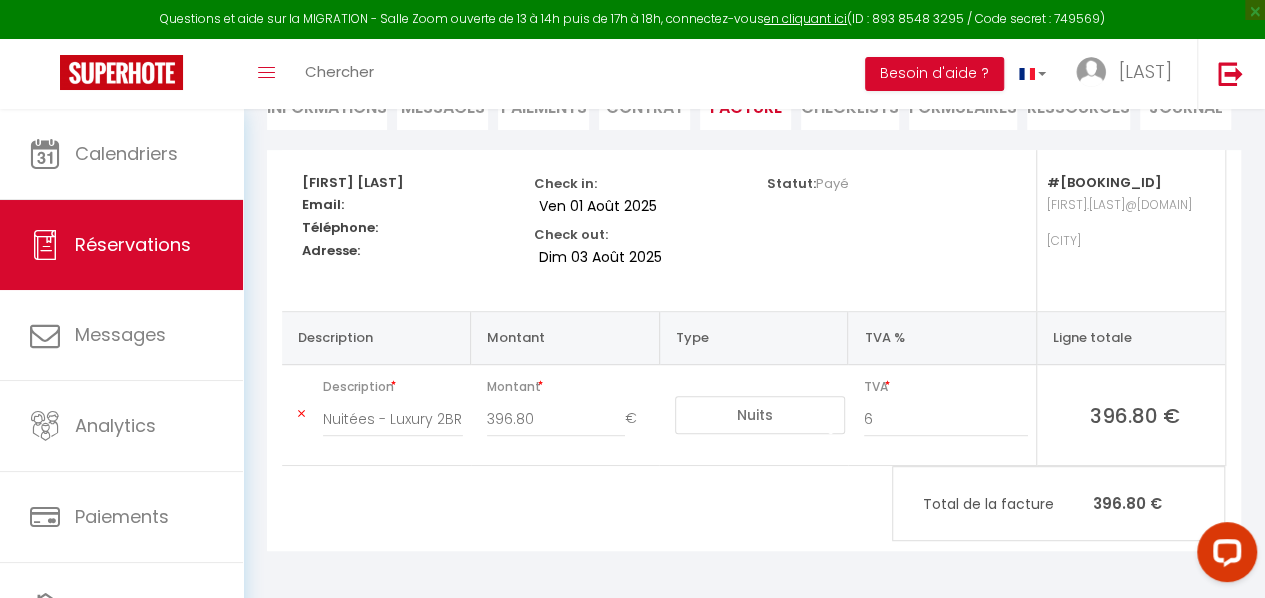 click on "Nuits   Frais de ménage   Taxe de séjour   Autre   Frais de service hôte   Frais de paiement (booking)   Réduction" at bounding box center (760, 415) 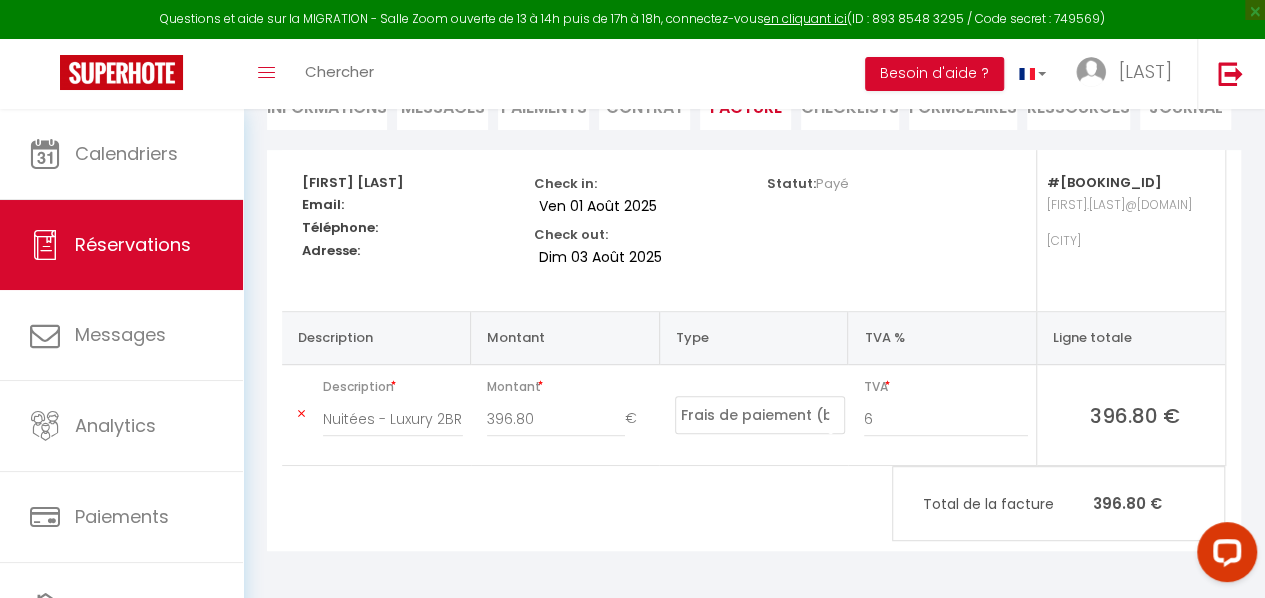 click on "Nuits   Frais de ménage   Taxe de séjour   Autre   Frais de service hôte   Frais de paiement (booking)   Réduction" at bounding box center (760, 415) 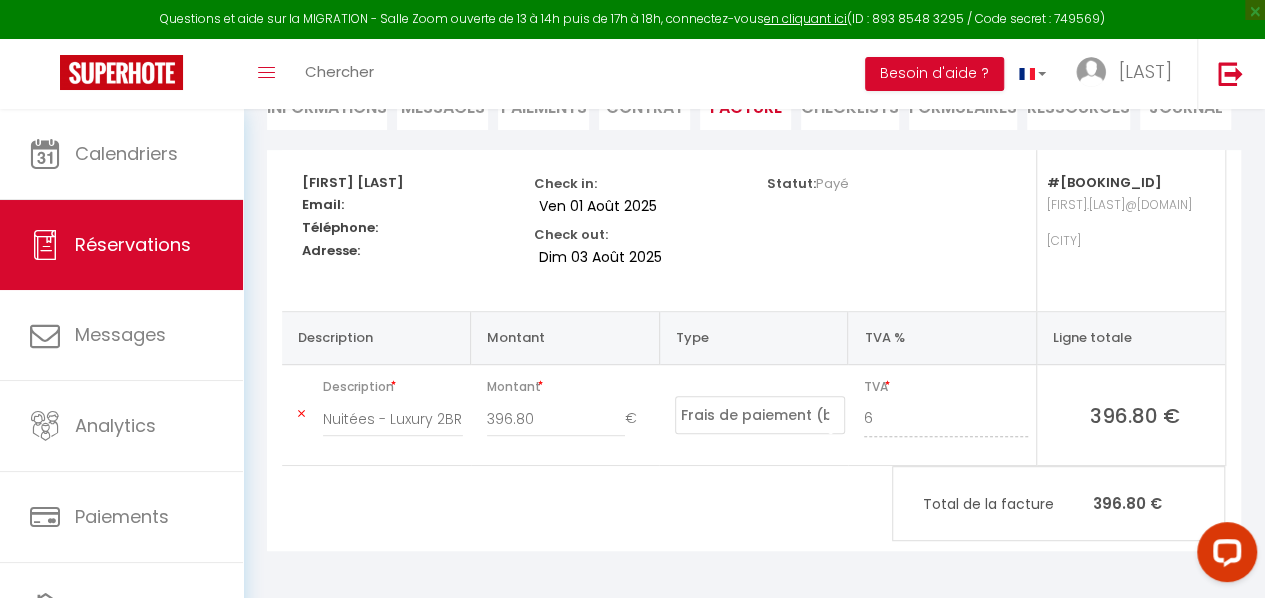 click on "[FIRST] [LAST] Email: Téléphone: Adresse: Check in: Ven 01 Août 2025 Check out: Dim 03 Août 2025 Statut: Payé #[BOOKING_ID] [FIRST].[LAST]@[DOMAIN] Mechelen Description Montant Type TVA % Ligne totale Description Nuitées - Luxury 2BR Apartment In The Heart Of Mechelen - [FIRST] [LAST] Montant 396.80 € Nuits Frais de ménage Taxe de séjour Autre Frais de service hôte Frais de paiement (booking) Réduction TVA 6 396.80 € Total de la facture 396.80 €" at bounding box center [754, 350] 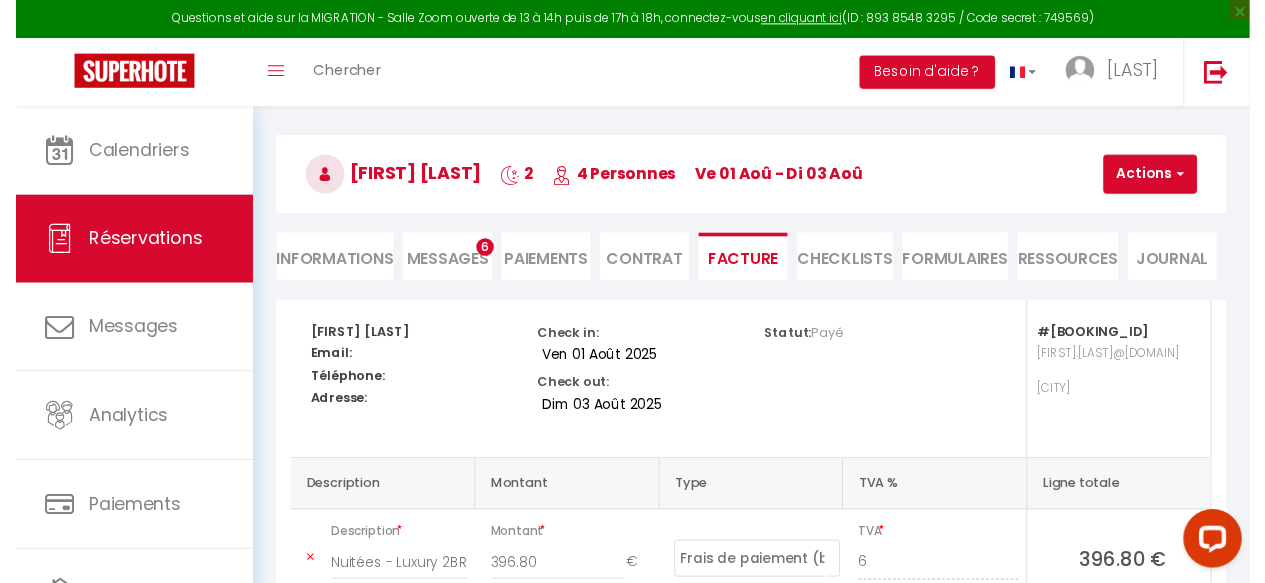 scroll, scrollTop: 5, scrollLeft: 0, axis: vertical 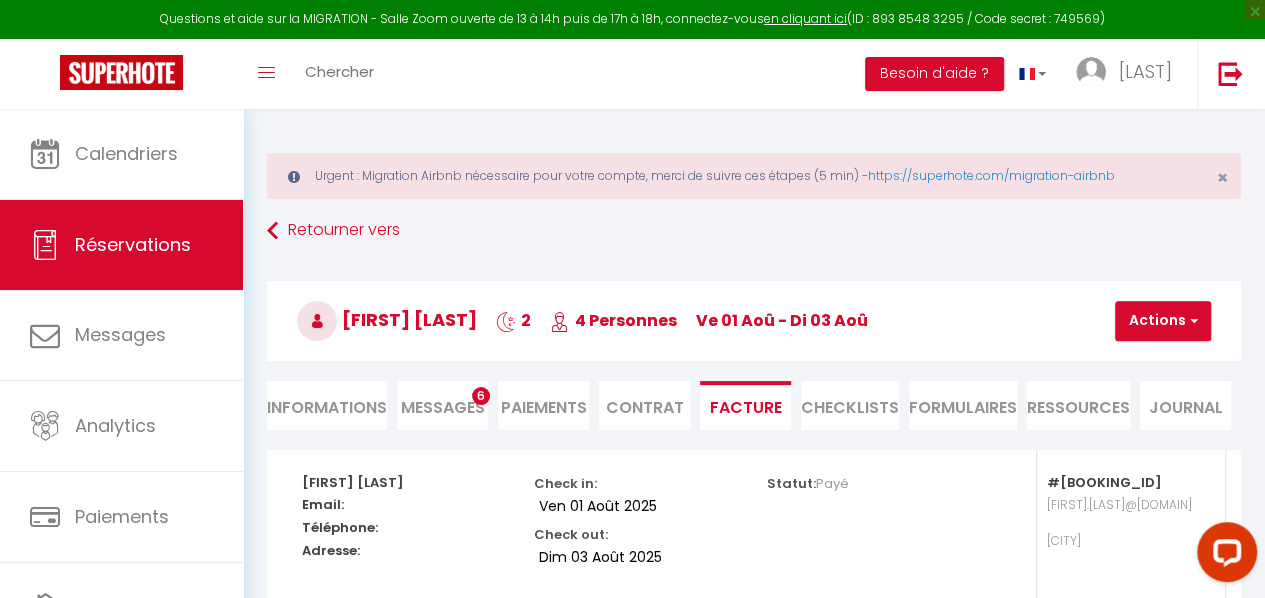 click on "[FIRST] [LAST] 4 Personnes
ve 01 Aoû - di 03 Aoû" at bounding box center [754, 321] 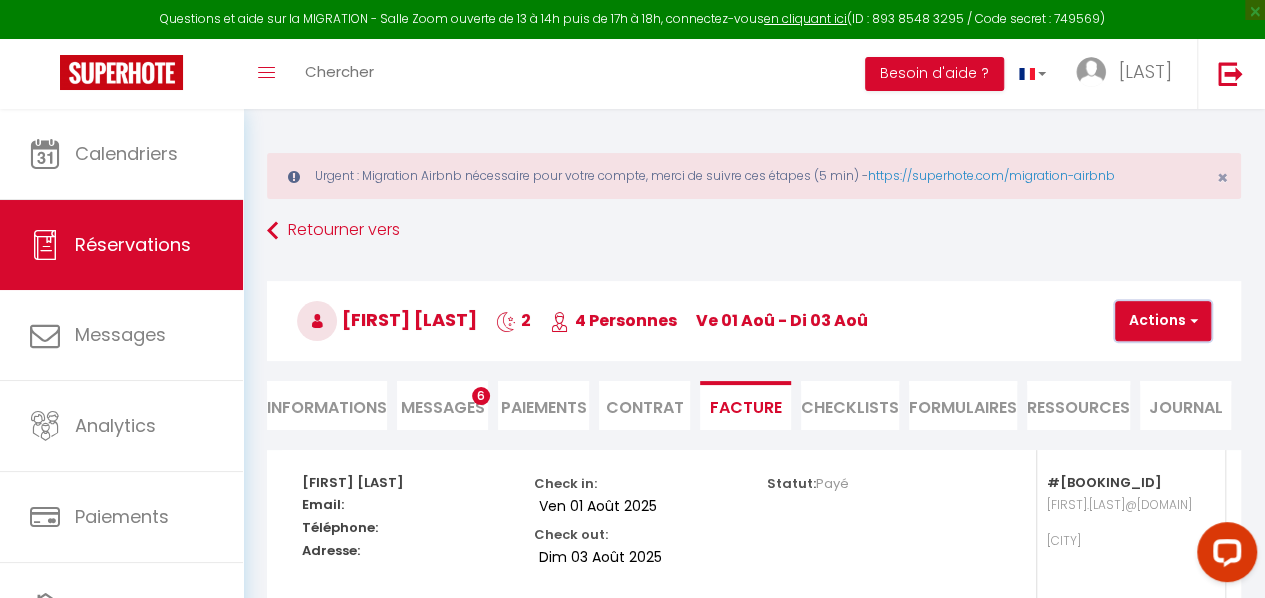 click on "Actions" at bounding box center [1163, 321] 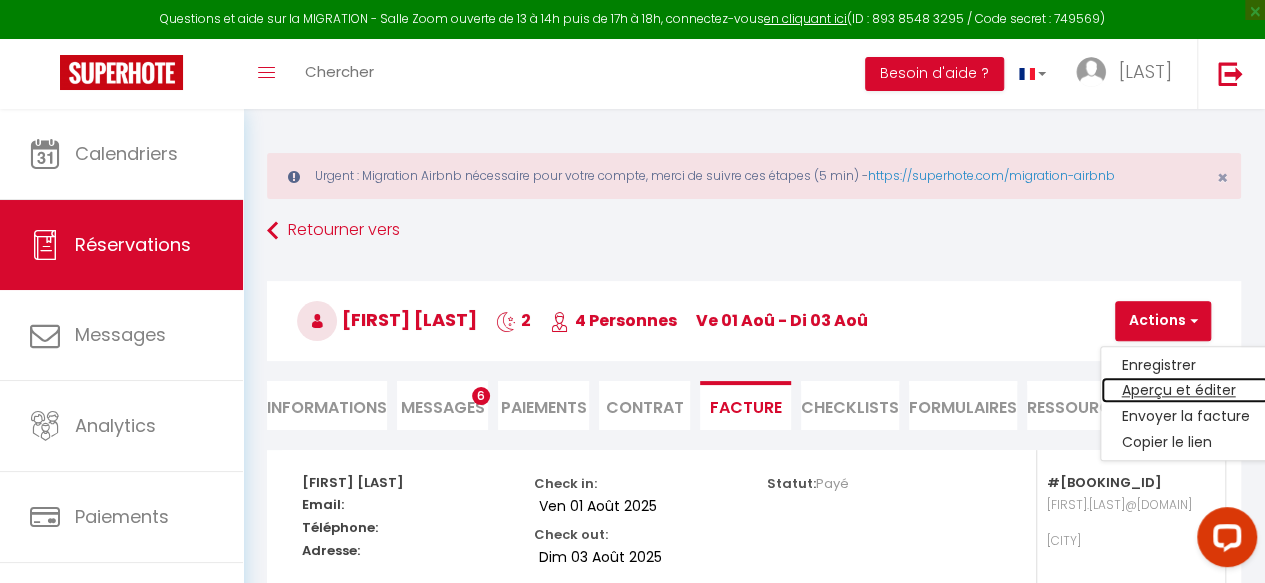 click on "Aperçu et éditer" at bounding box center (1185, 391) 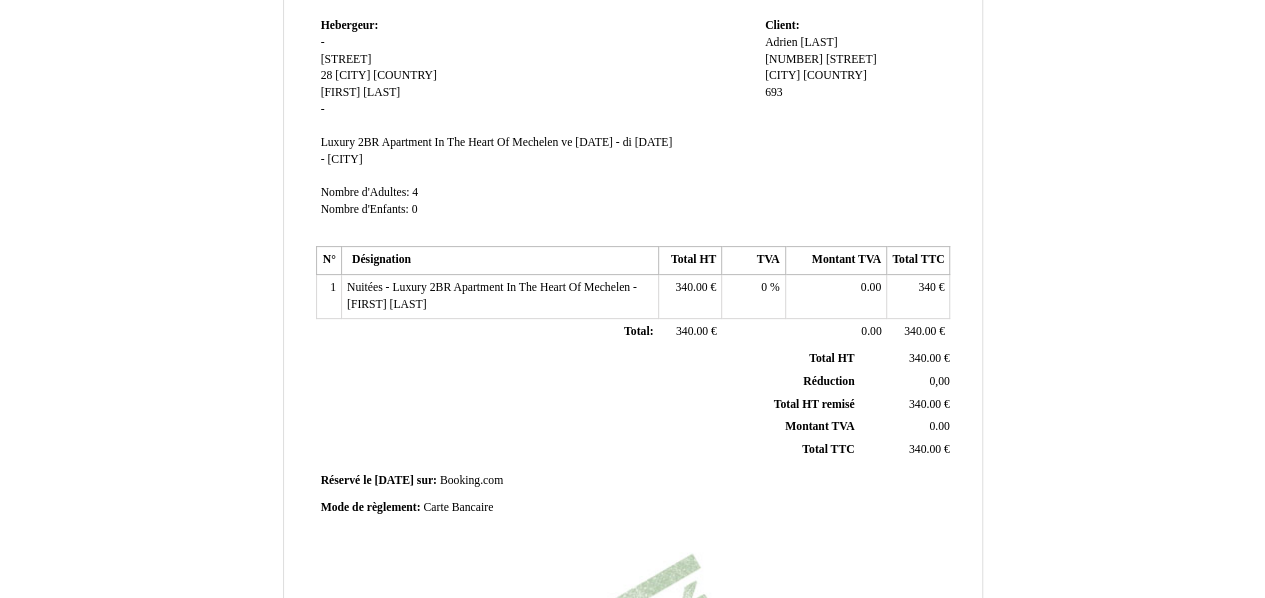 scroll, scrollTop: 200, scrollLeft: 0, axis: vertical 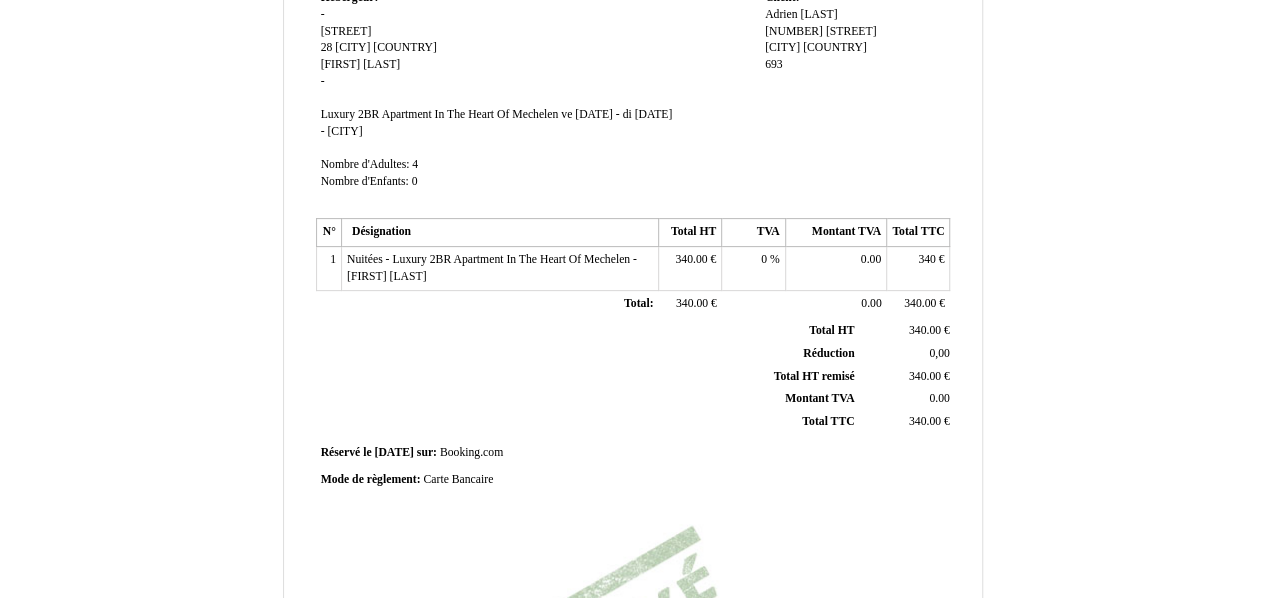 click on "340.00" at bounding box center [691, 259] 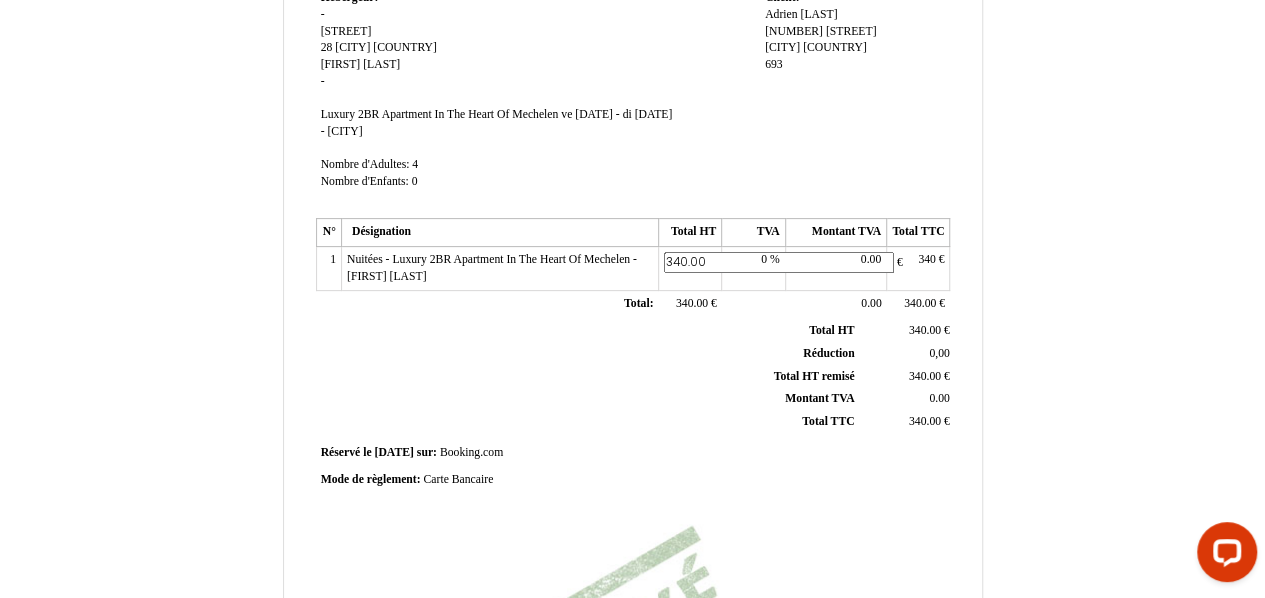 scroll, scrollTop: 0, scrollLeft: 0, axis: both 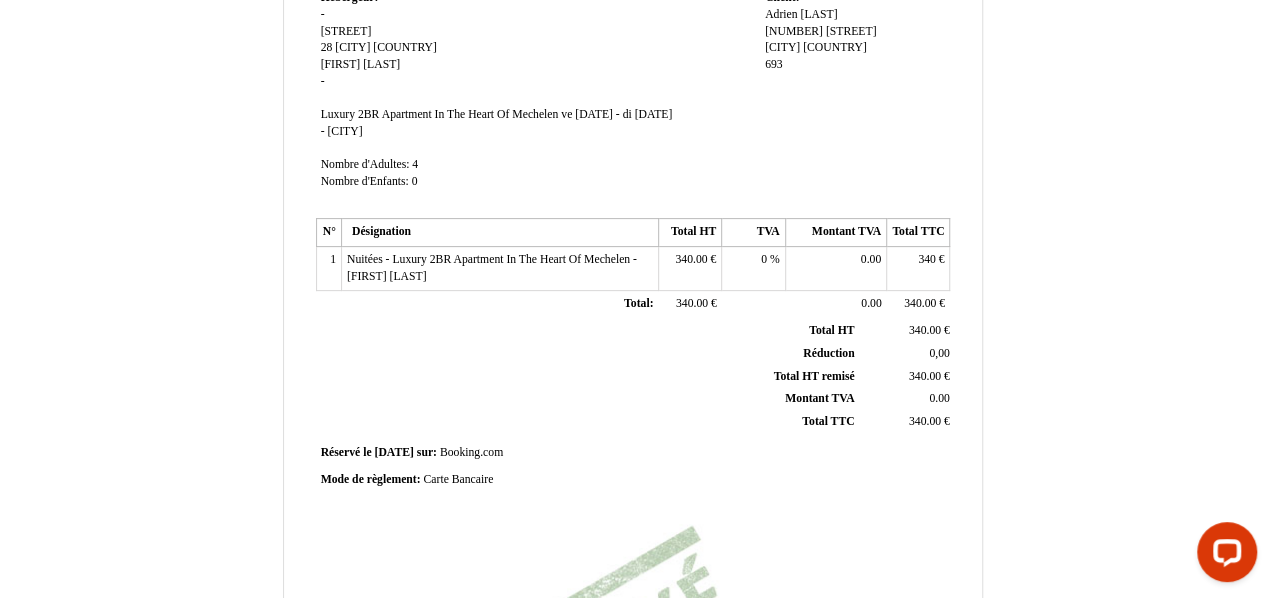 click on "0" at bounding box center [764, 259] 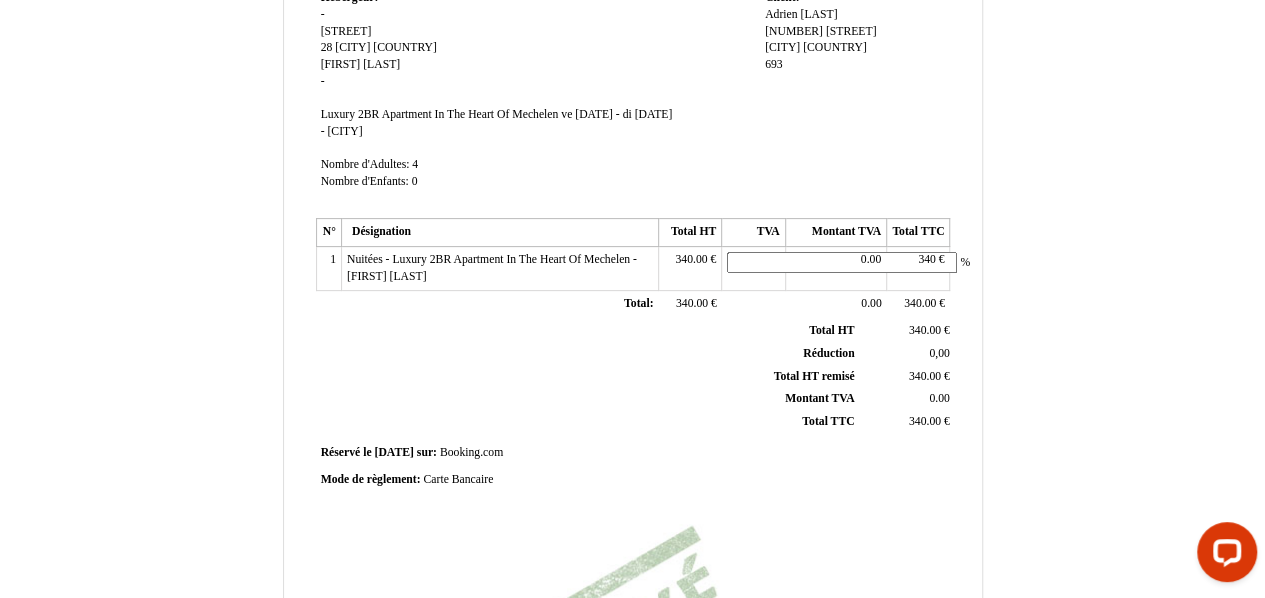 type on "6" 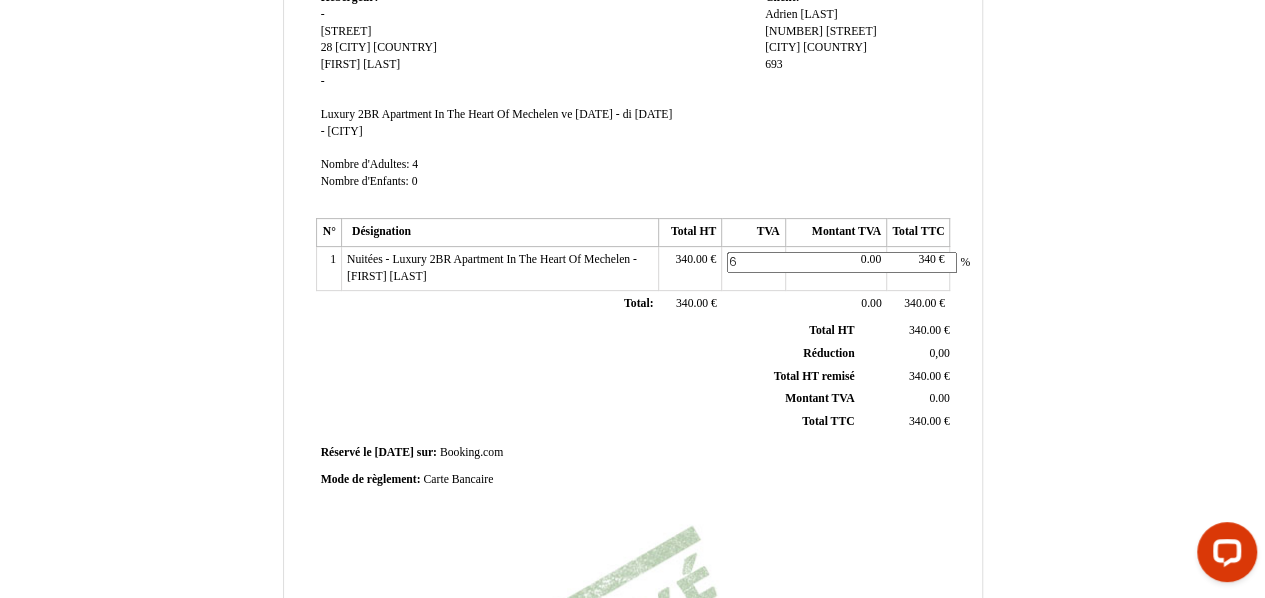 click on "Total HT remisé    Total HT remisé" at bounding box center [589, 376] 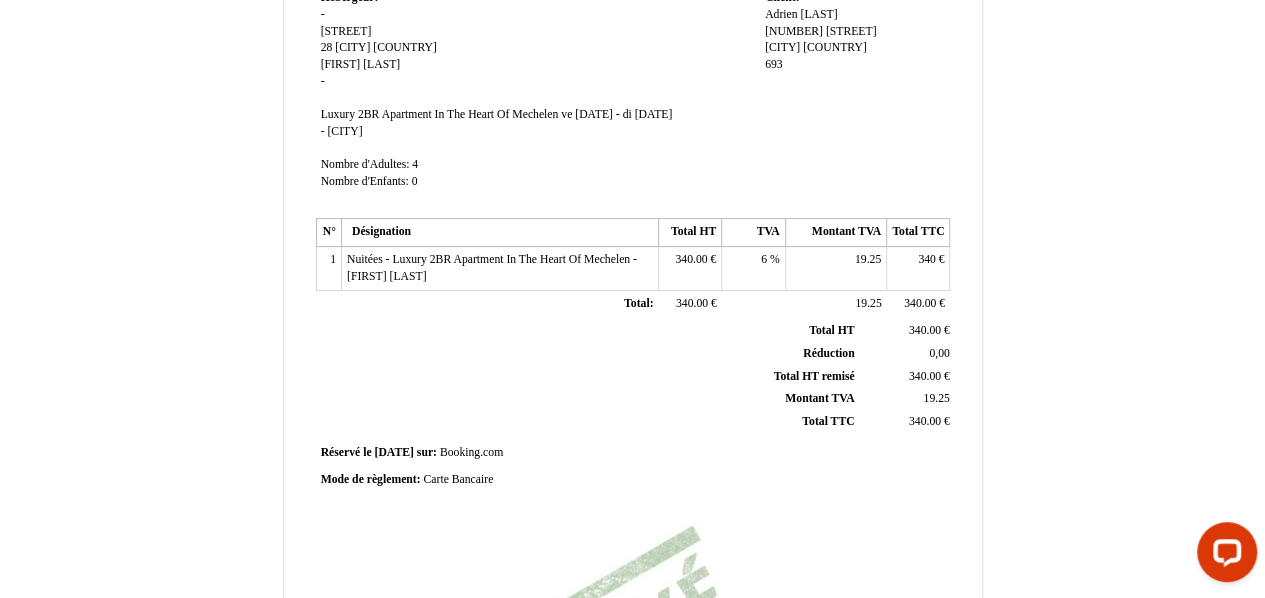 click on "340.00" at bounding box center (691, 259) 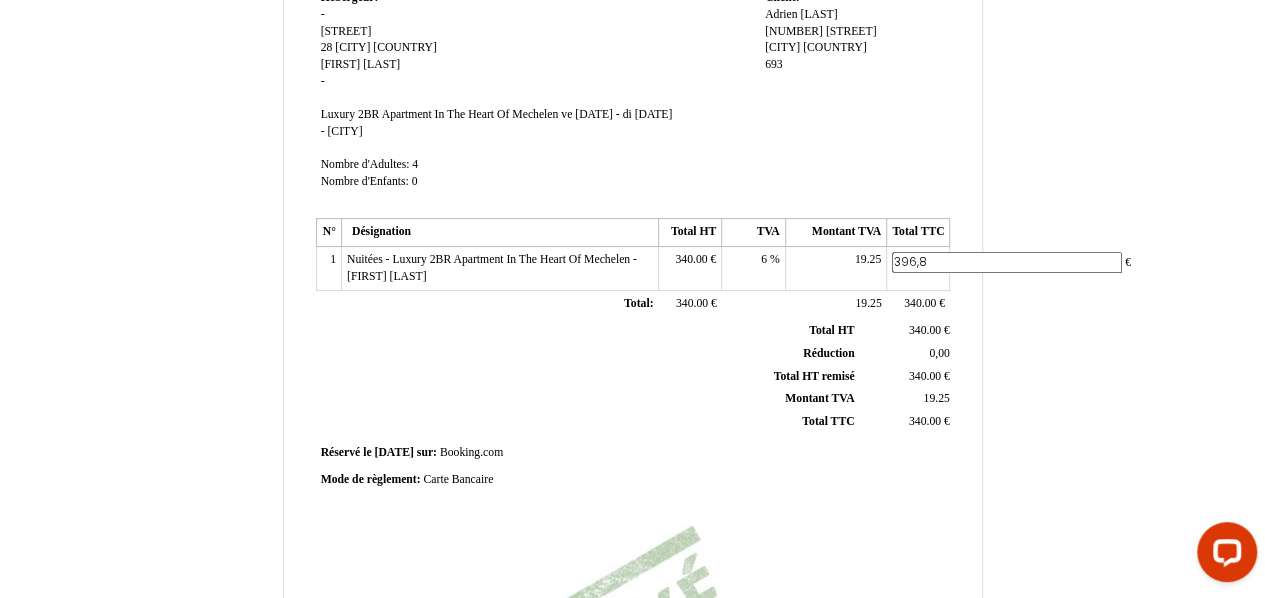 type on "396,80" 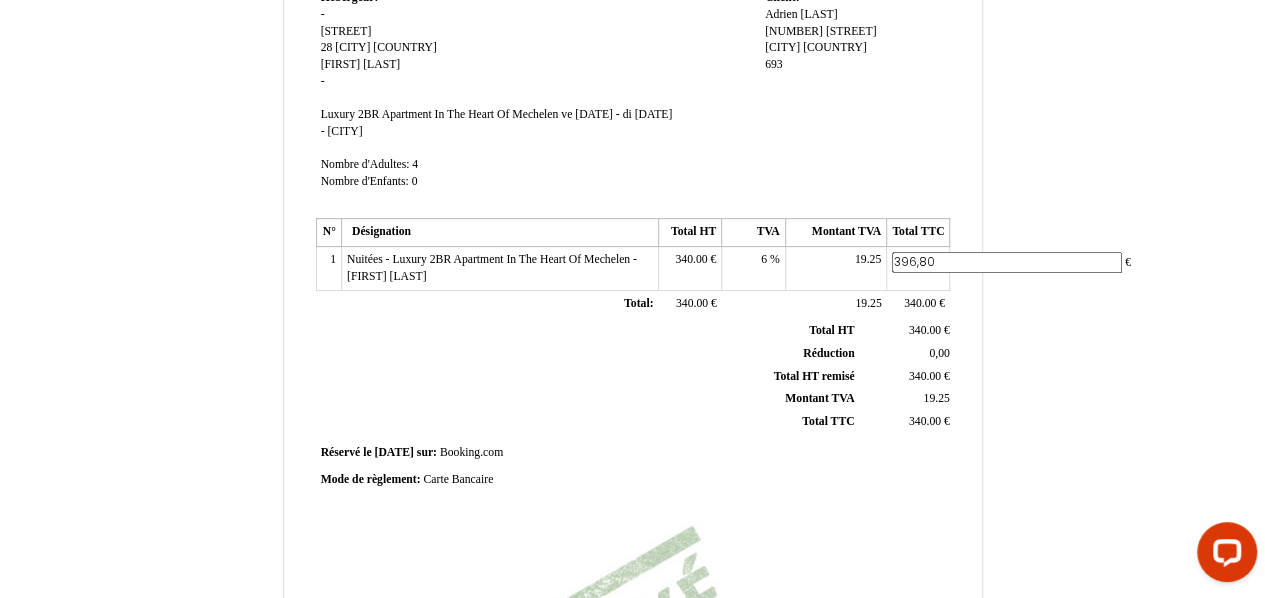 click on "Facture    Facture
N°
6278116    6278116
Date de création
23 July 2025           Hebergeur:    Hebergeur:       -          Nekkerspolestraat 4    Nekkerspolestraat 4       28    28     Mechelen    Mechelen     Belgique    Belgique       Kinane    Kinane     Al Nabhani    Al Nabhani
-
SIRET
Luxury 2BR Apartment In The Heart Of Mechelen    Luxury 2BR Apartment In The Heart Of Mechelen
ve 01  août 2025 - di 03  août 2025    ve 01  août 2025 - di 03  août 2025      -
Mechelen" at bounding box center [633, 425] 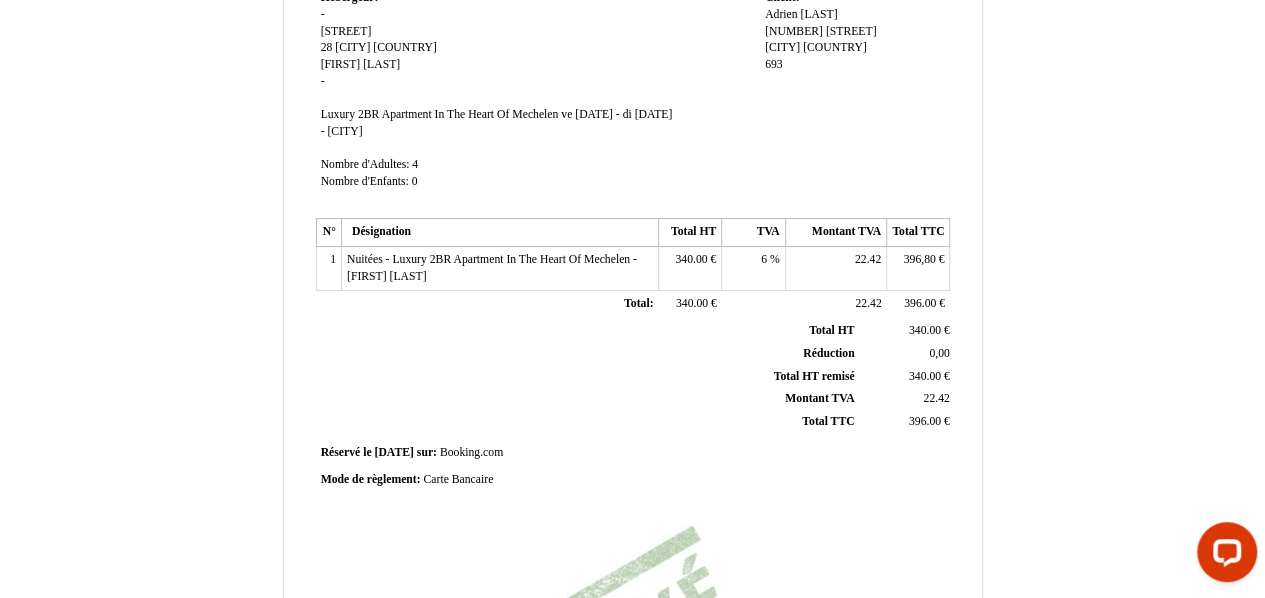 click on "340.00" at bounding box center (691, 259) 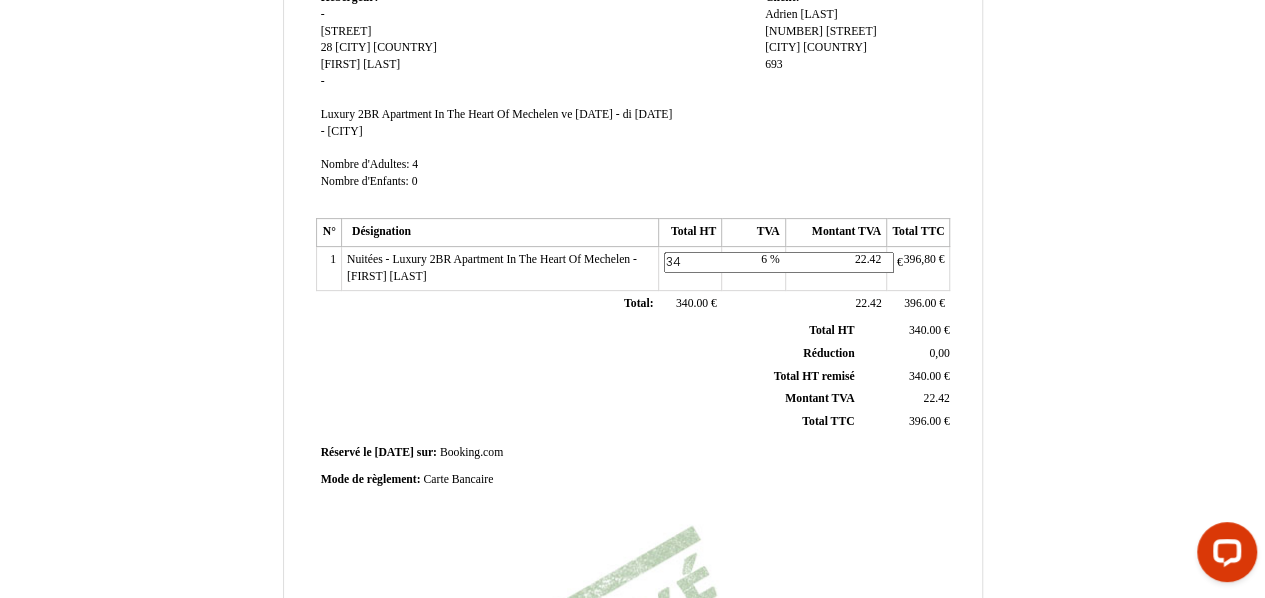 type on "3" 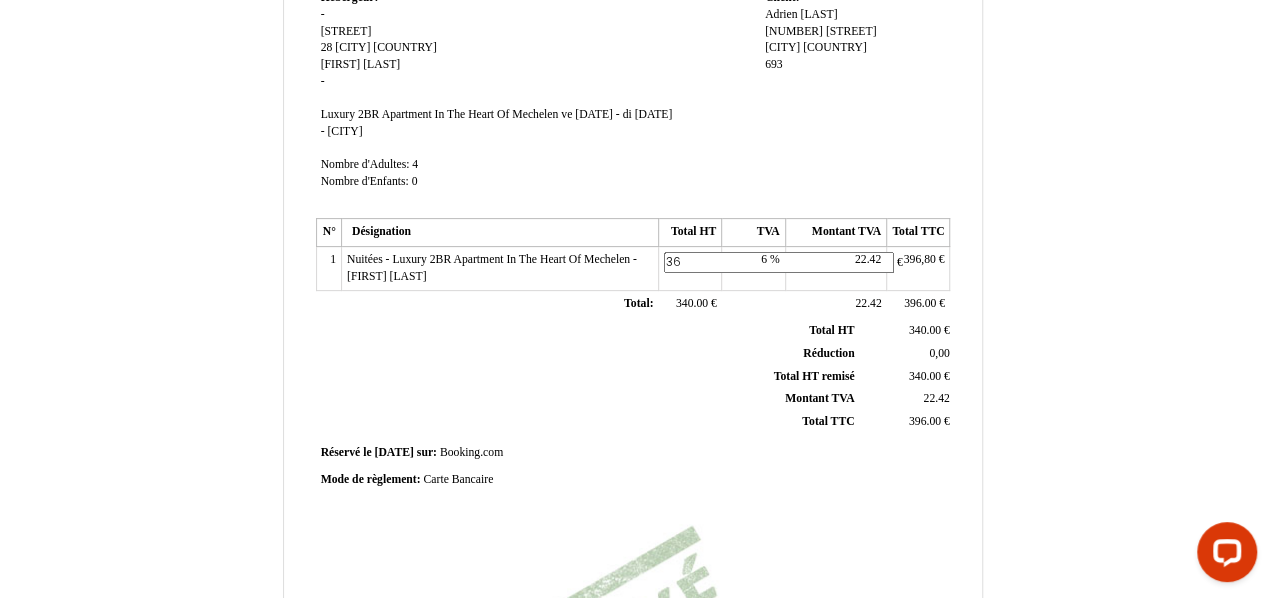 type on "360" 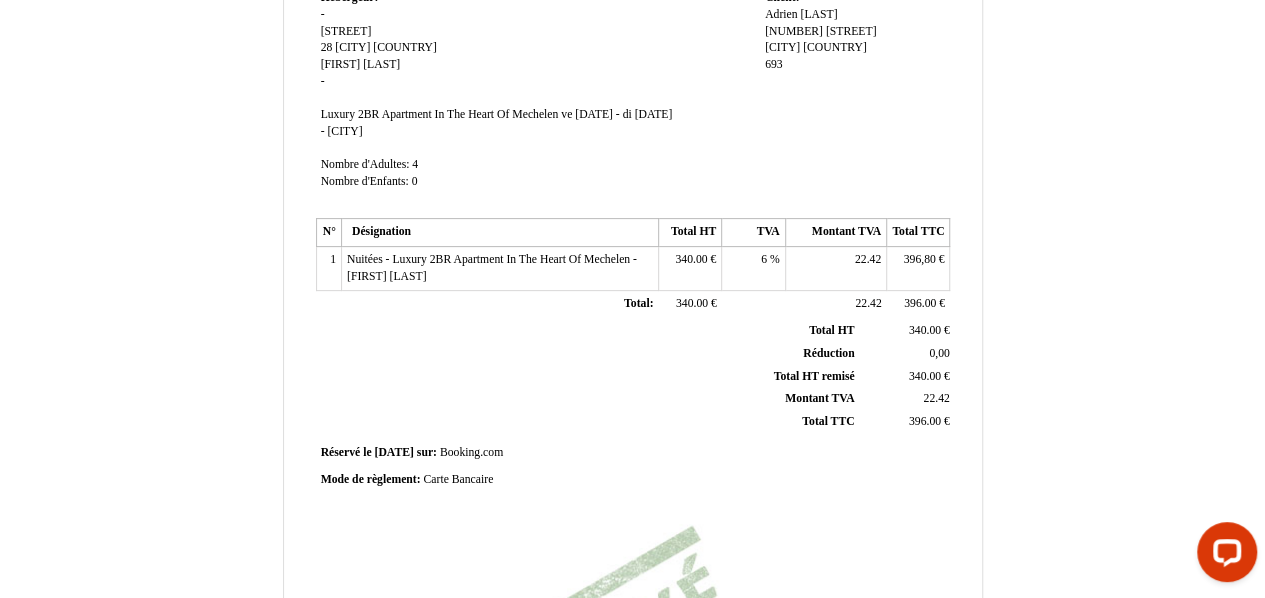 click on "Facture    Facture
N°
6278116    6278116
Date de création
23 July 2025           Hebergeur:    Hebergeur:       -          Nekkerspolestraat 4    Nekkerspolestraat 4       28    28     Mechelen    Mechelen     Belgique    Belgique       Kinane    Kinane     Al Nabhani    Al Nabhani
-
SIRET
Luxury 2BR Apartment In The Heart Of Mechelen    Luxury 2BR Apartment In The Heart Of Mechelen
ve 01  août 2025 - di 03  août 2025    ve 01  août 2025 - di 03  août 2025      -
Mechelen" at bounding box center [633, 425] 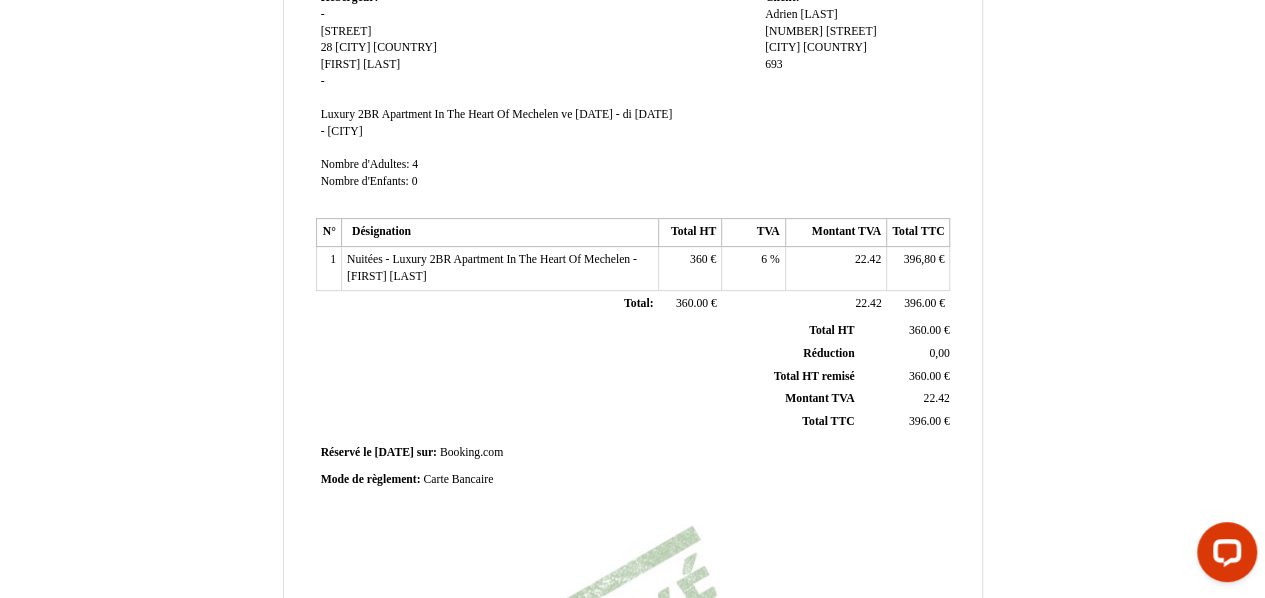 click on "360.00" at bounding box center (692, 303) 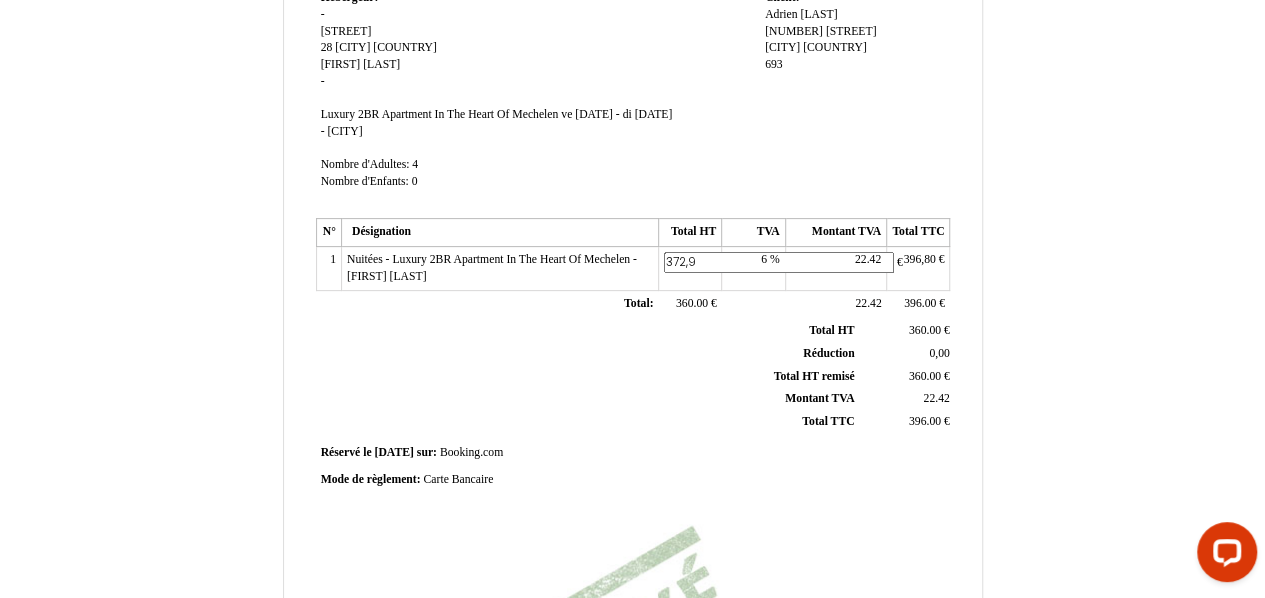 type on "372,99" 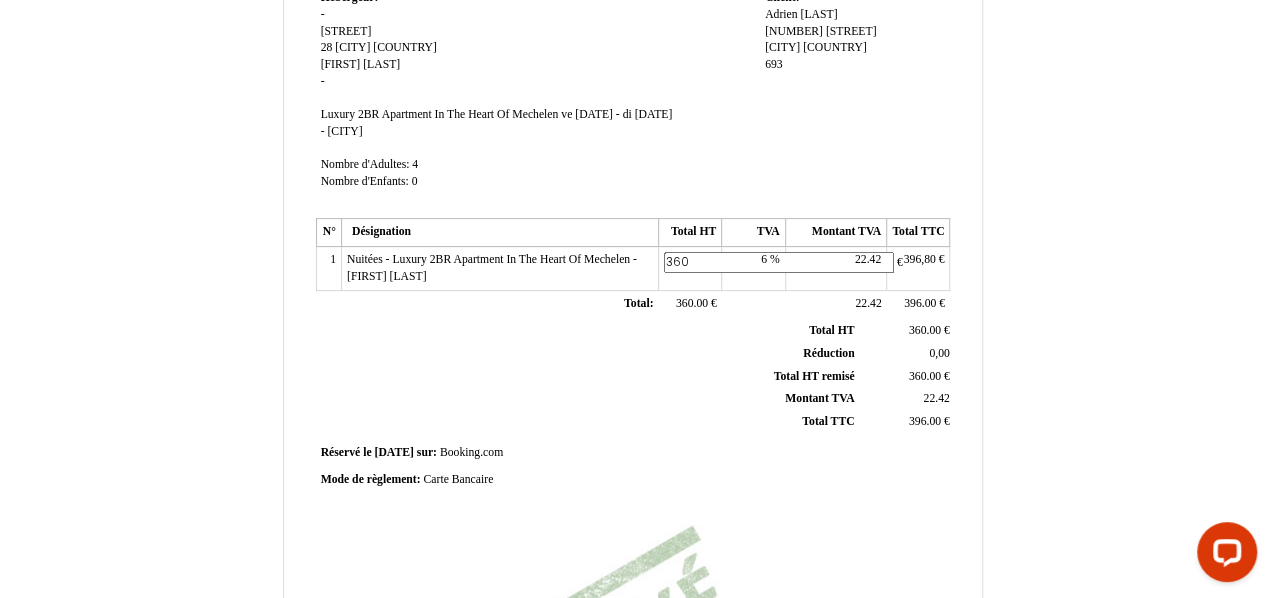 click on "Facture    Facture
N°
6278116    6278116
Date de création
23 July 2025           Hebergeur:    Hebergeur:       -          Nekkerspolestraat 4    Nekkerspolestraat 4       28    28     Mechelen    Mechelen     Belgique    Belgique       Kinane    Kinane     Al Nabhani    Al Nabhani
-
SIRET
Luxury 2BR Apartment In The Heart Of Mechelen    Luxury 2BR Apartment In The Heart Of Mechelen
ve 01  août 2025 - di 03  août 2025    ve 01  août 2025 - di 03  août 2025      -
Mechelen" at bounding box center (633, 425) 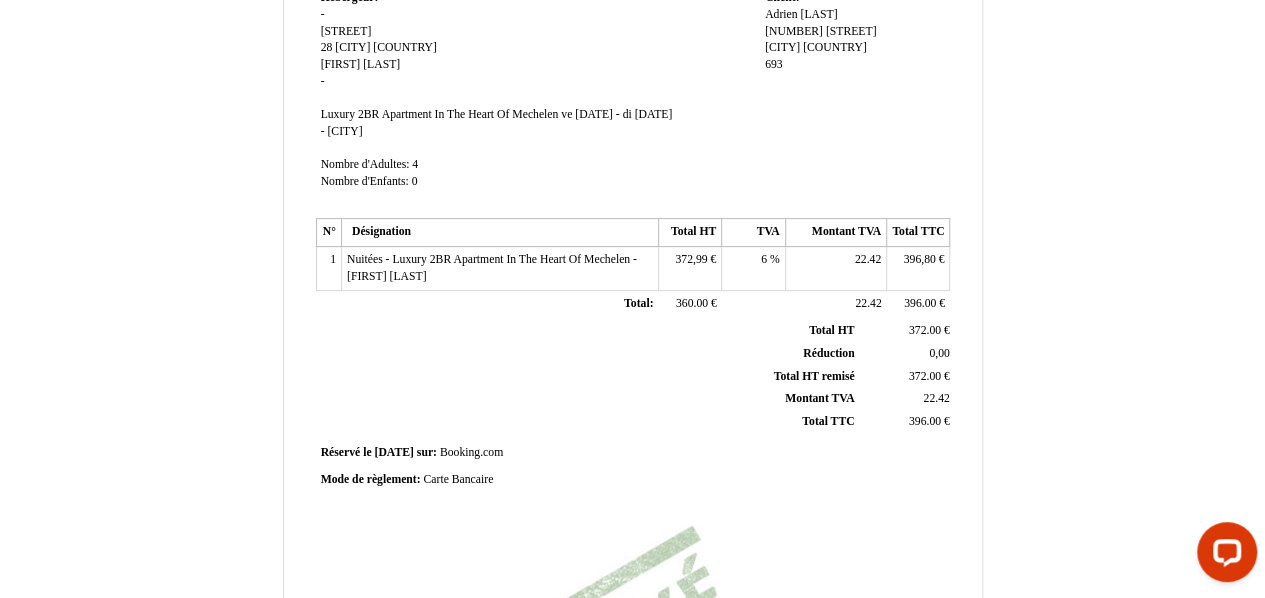 click on "22.42" at bounding box center (868, 259) 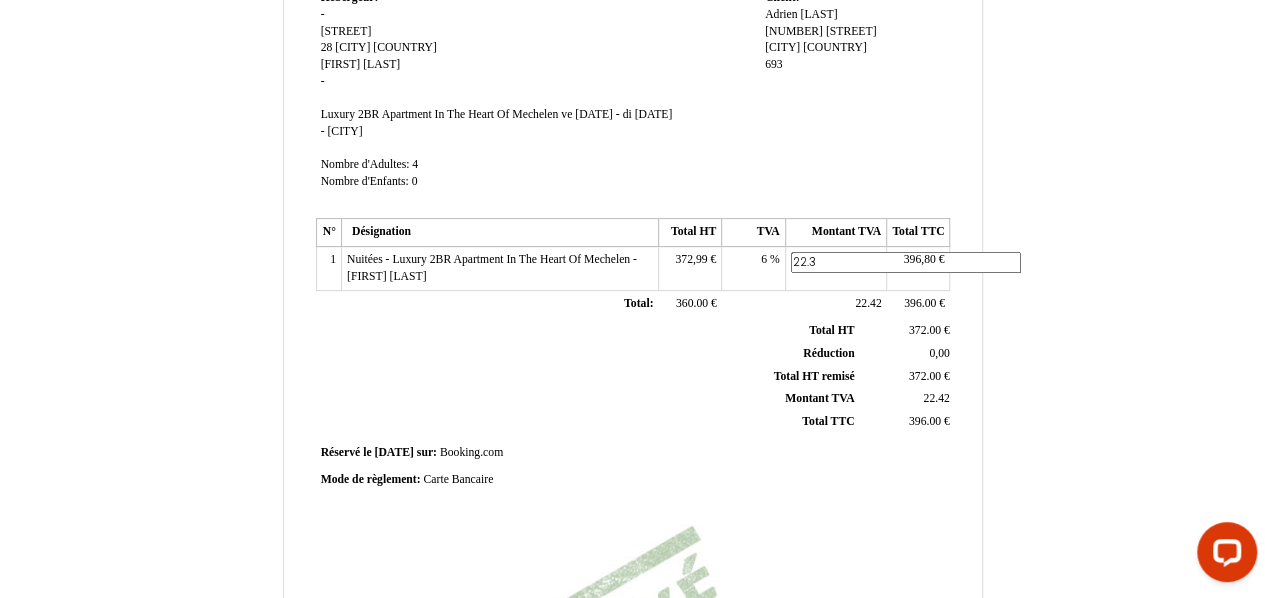 type on "22.38" 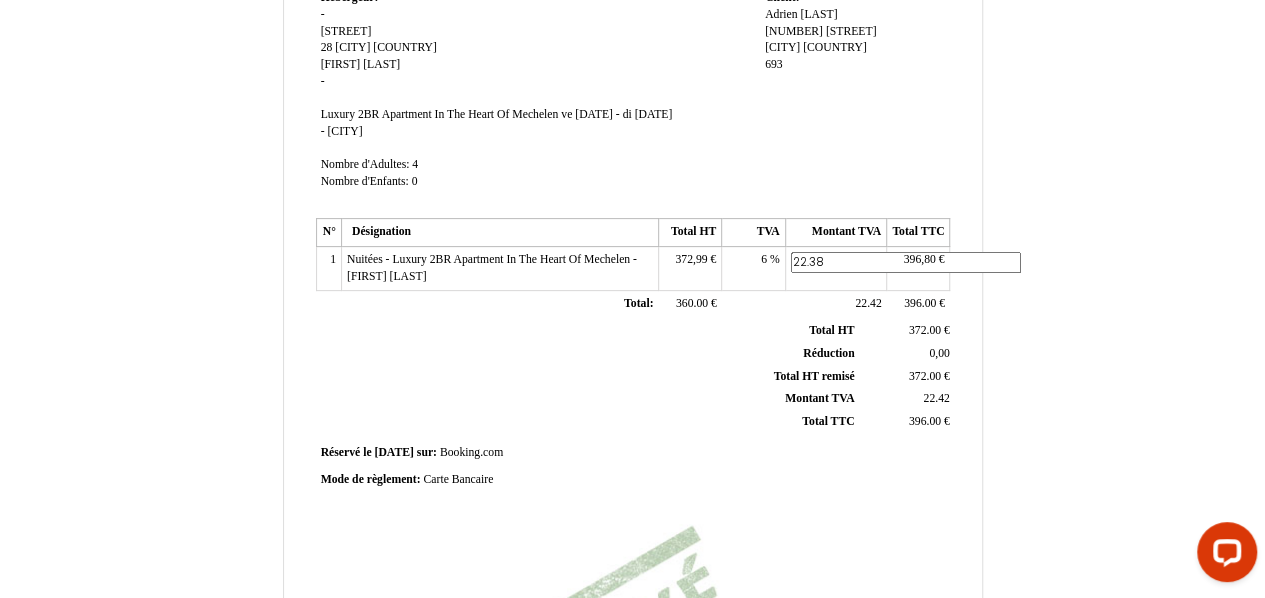 click on "Facture    Facture
N°
6278116    6278116
Date de création
23 July 2025           Hebergeur:    Hebergeur:       -          Nekkerspolestraat 4    Nekkerspolestraat 4       28    28     Mechelen    Mechelen     Belgique    Belgique       Kinane    Kinane     Al Nabhani    Al Nabhani
-
SIRET
Luxury 2BR Apartment In The Heart Of Mechelen    Luxury 2BR Apartment In The Heart Of Mechelen
ve 01  août 2025 - di 03  août 2025    ve 01  août 2025 - di 03  août 2025      -
Mechelen" at bounding box center [633, 425] 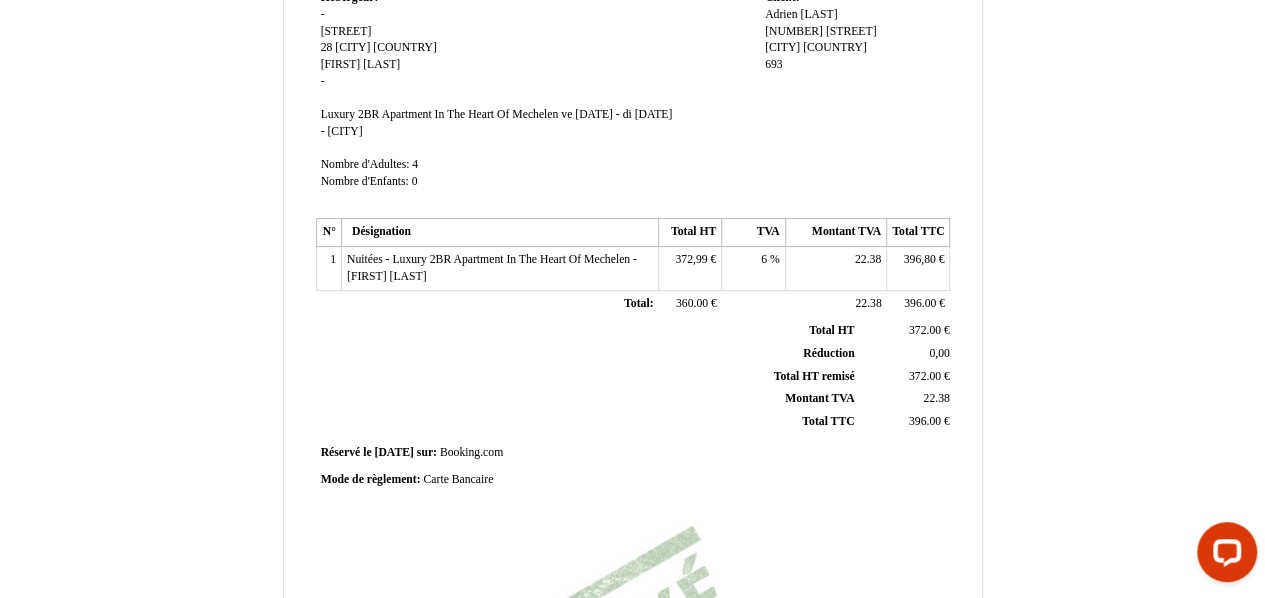 click on "372,99" at bounding box center [691, 259] 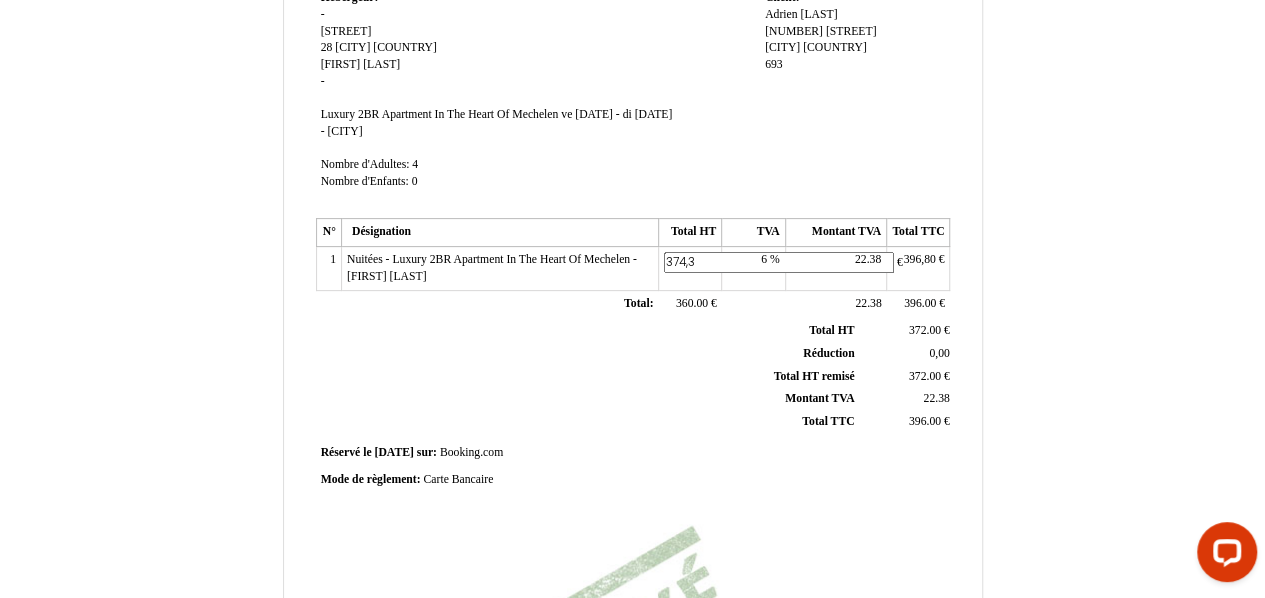 type on "374,34" 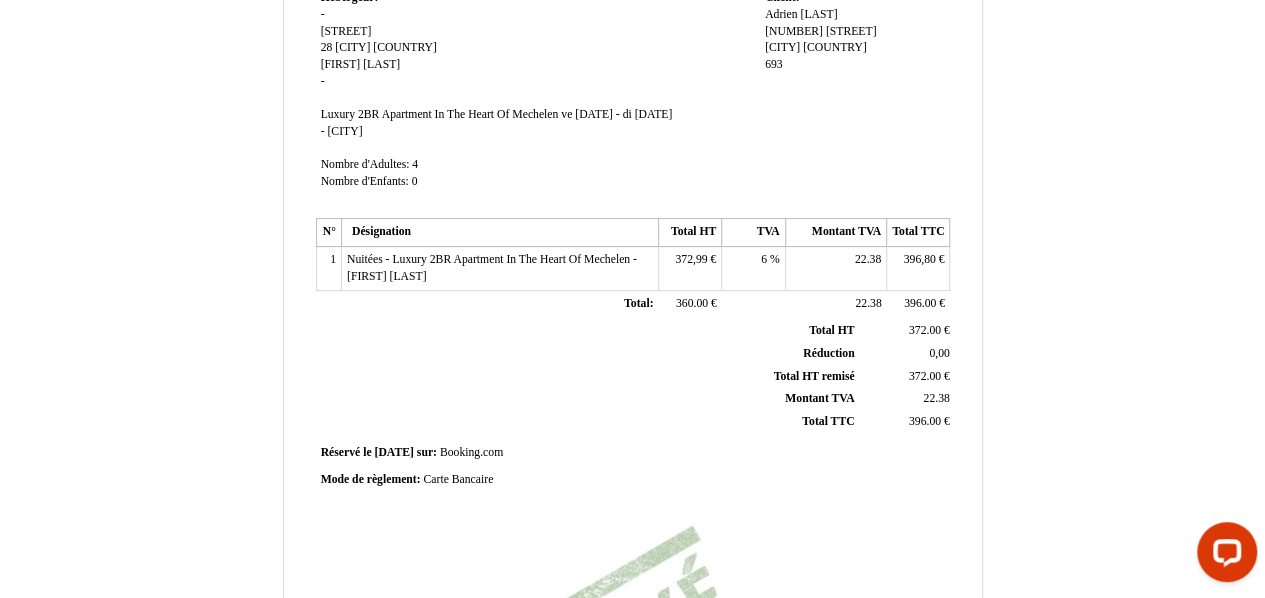click on "22.38" at bounding box center [868, 259] 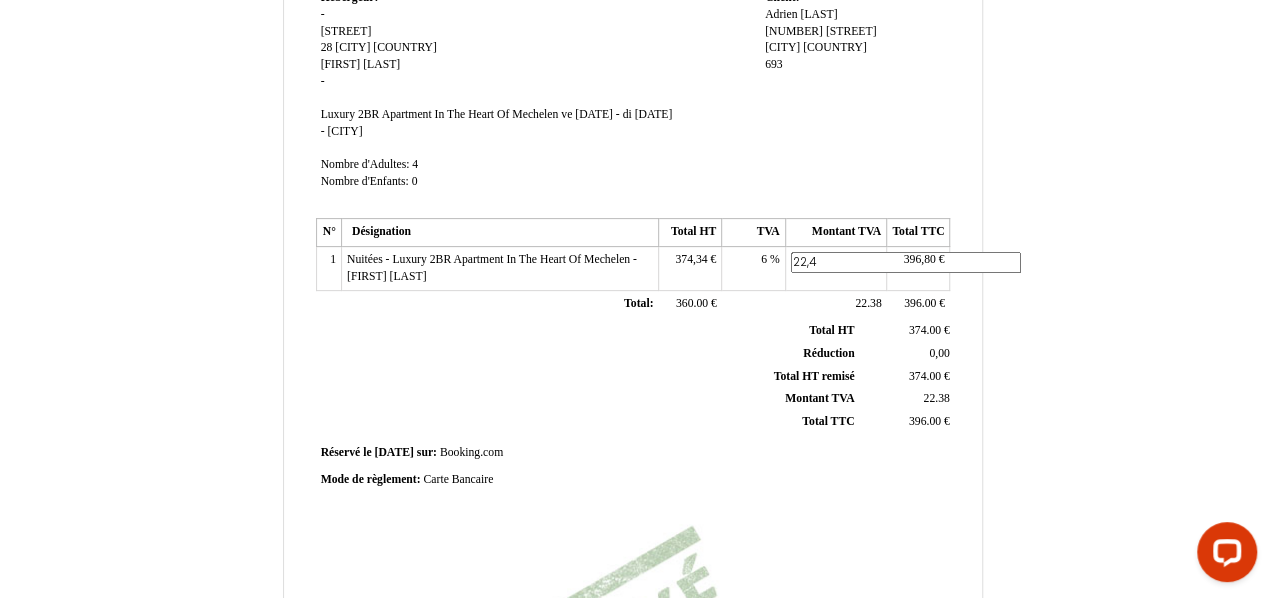 type on "22,46" 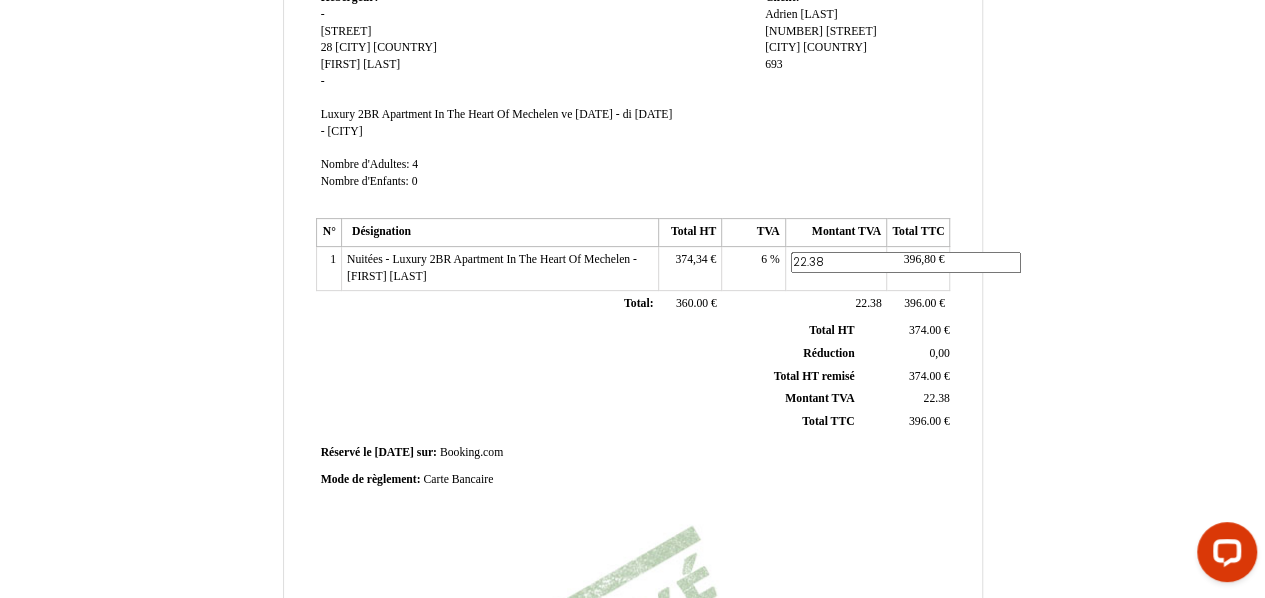 click on "Facture    Facture
N°
6278116    6278116
Date de création
23 July 2025           Hebergeur:    Hebergeur:       -          Nekkerspolestraat 4    Nekkerspolestraat 4       28    28     Mechelen    Mechelen     Belgique    Belgique       Kinane    Kinane     Al Nabhani    Al Nabhani
-
SIRET
Luxury 2BR Apartment In The Heart Of Mechelen    Luxury 2BR Apartment In The Heart Of Mechelen
ve 01  août 2025 - di 03  août 2025    ve 01  août 2025 - di 03  août 2025      -
Mechelen" at bounding box center [633, 425] 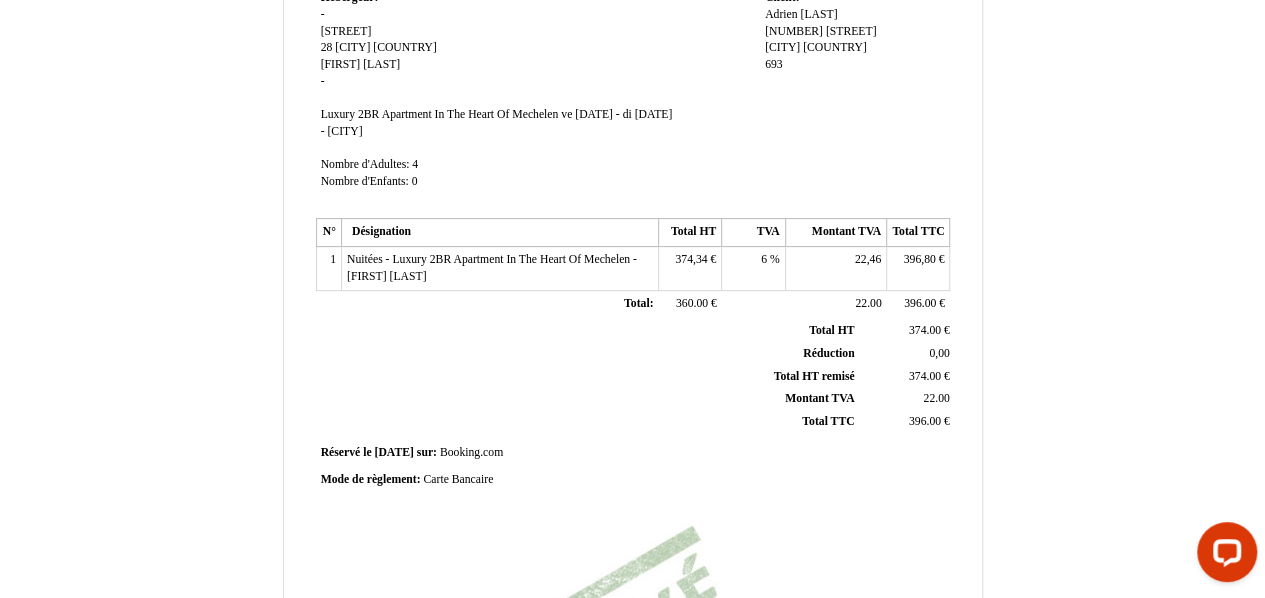 click on "22.00" at bounding box center [868, 303] 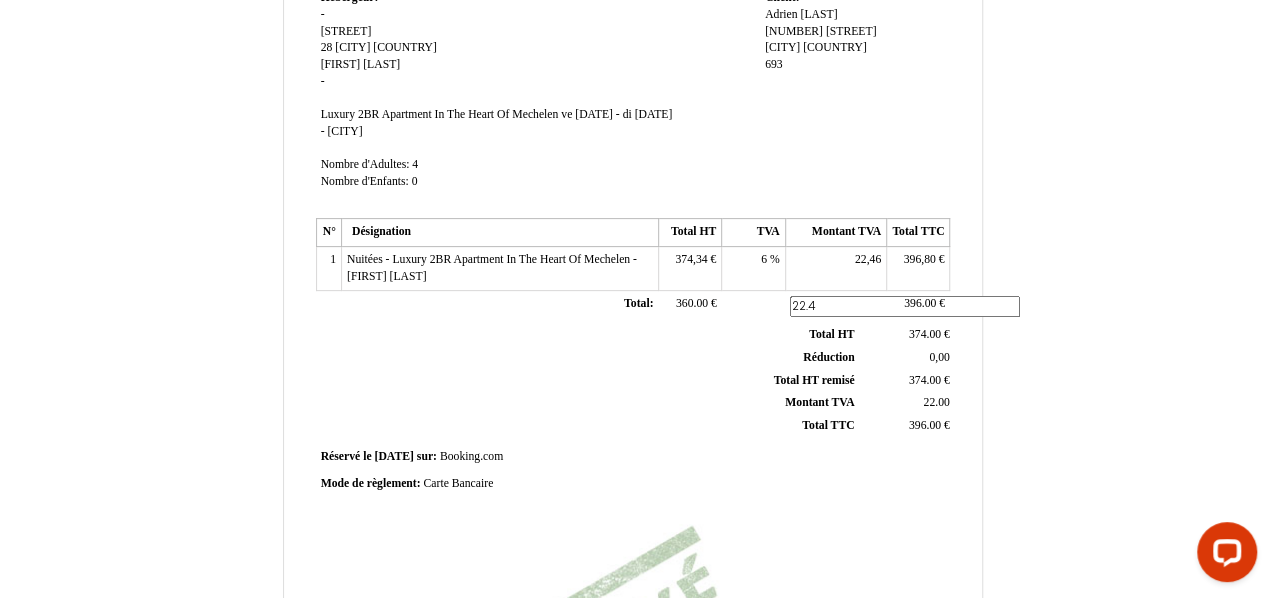 type on "22.46" 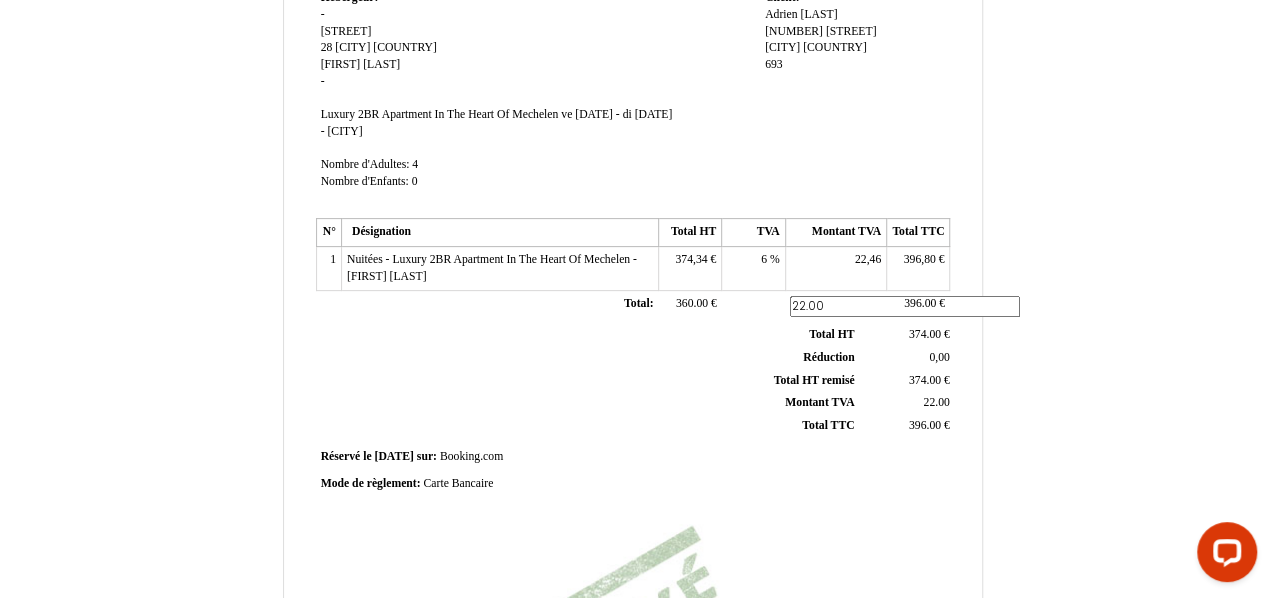 click on "360.00" at bounding box center [692, 303] 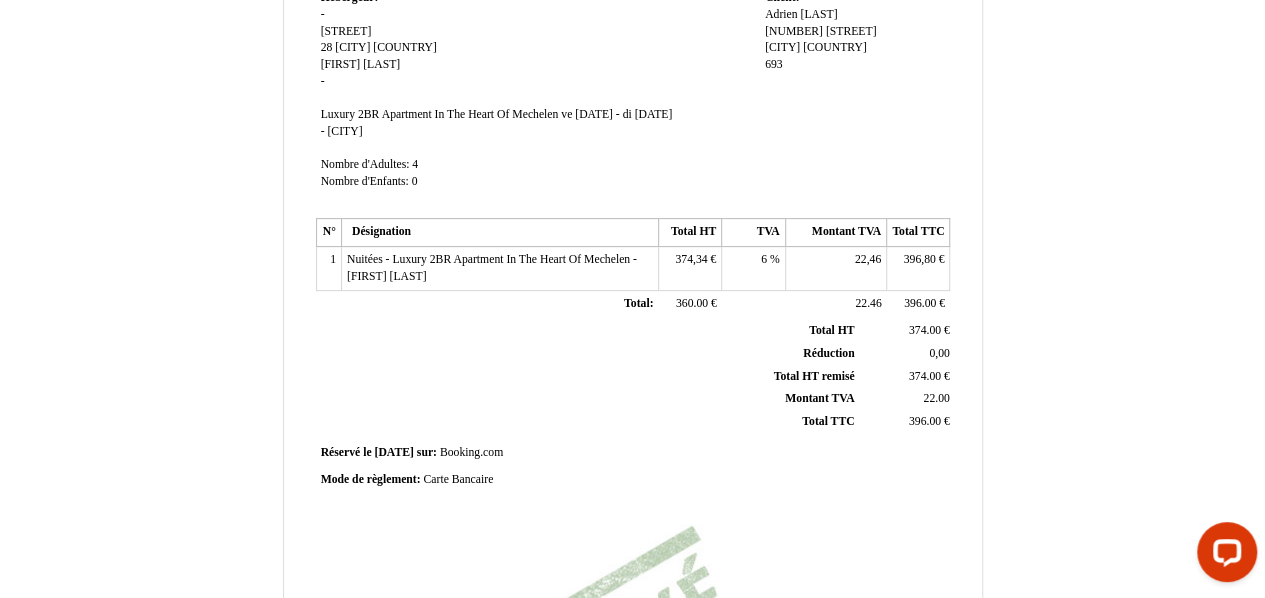click on "N°" at bounding box center [328, 233] 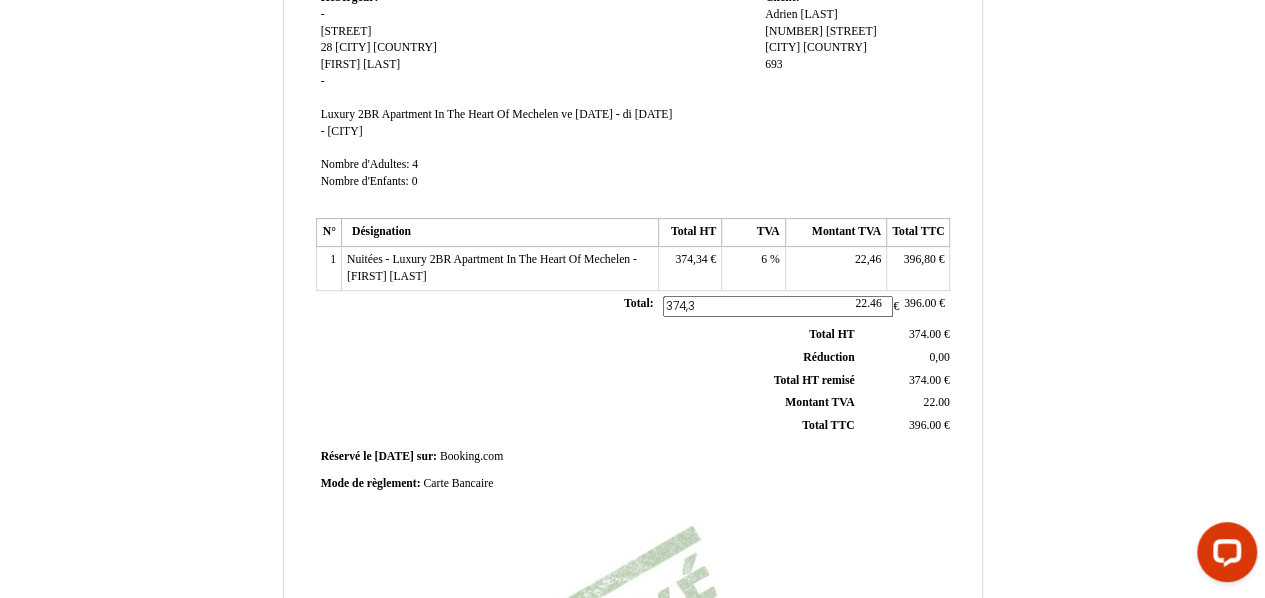 type on "374,34" 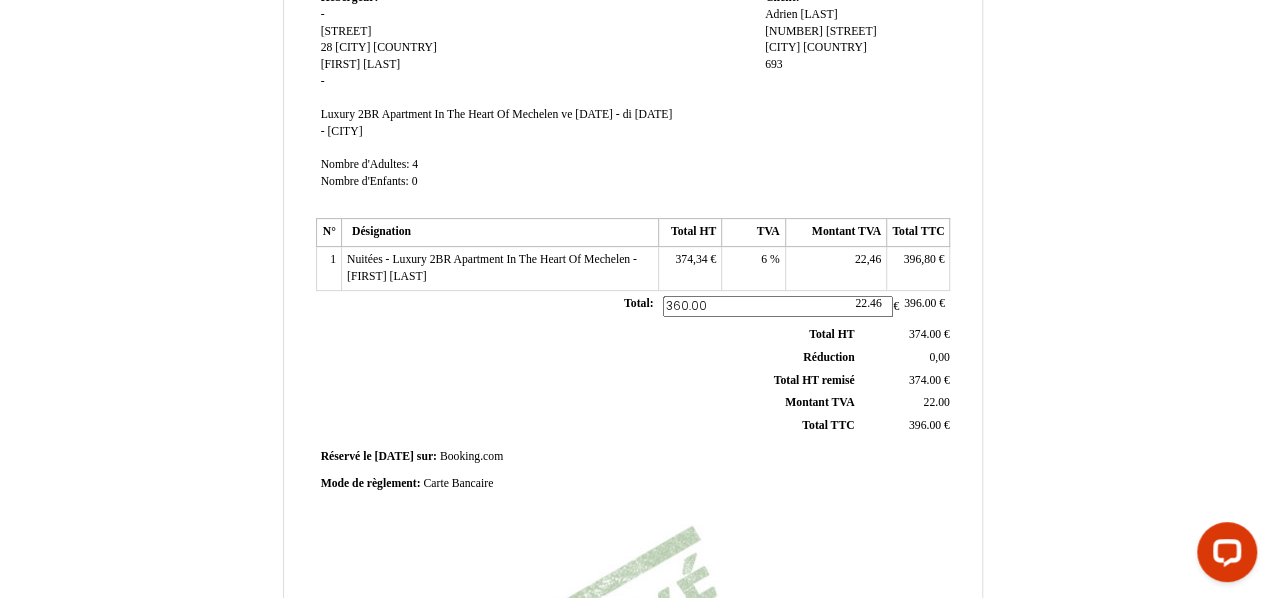 click on "396.00" at bounding box center (920, 303) 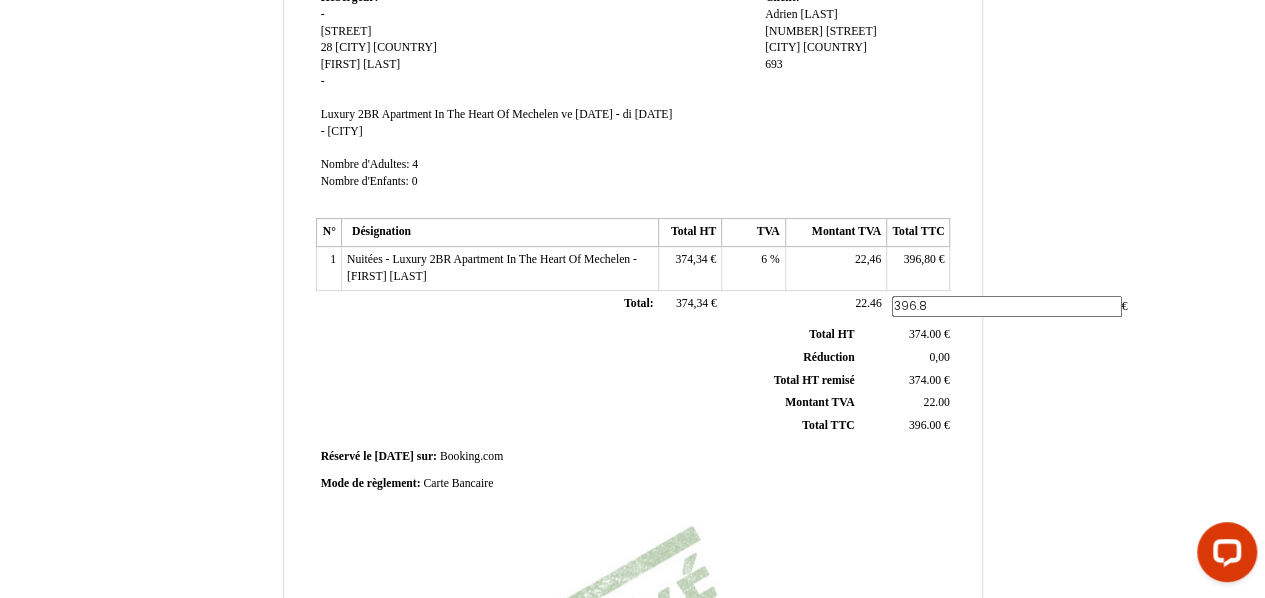 type on "396.80" 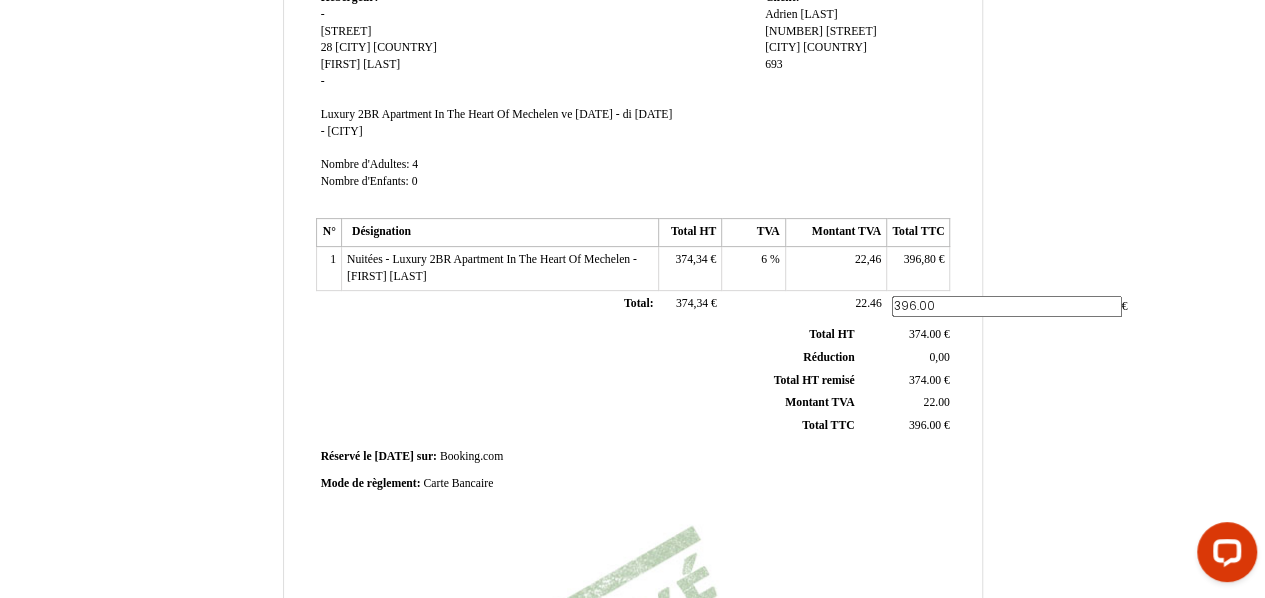 click on "Facture    Facture
N°
6278116    6278116
Date de création
23 July 2025           Hebergeur:    Hebergeur:       -          Nekkerspolestraat 4    Nekkerspolestraat 4       28    28     Mechelen    Mechelen     Belgique    Belgique       Kinane    Kinane     Al Nabhani    Al Nabhani
-
SIRET
Luxury 2BR Apartment In The Heart Of Mechelen    Luxury 2BR Apartment In The Heart Of Mechelen
ve 01  août 2025 - di 03  août 2025    ve 01  août 2025 - di 03  août 2025      -
Mechelen" at bounding box center (633, 425) 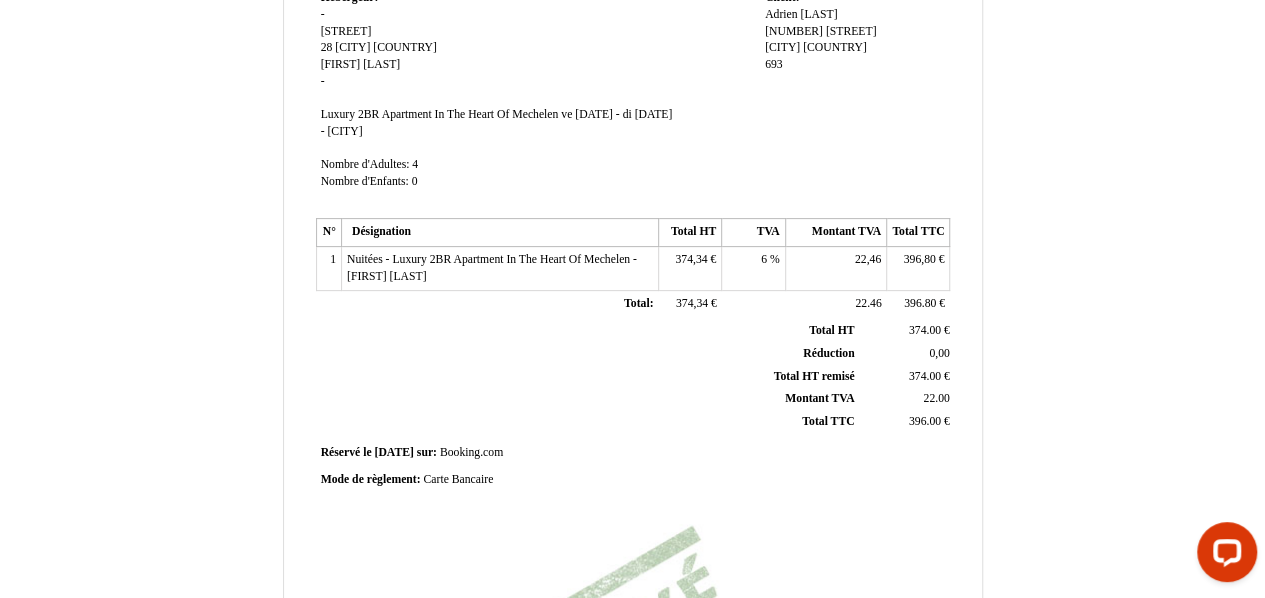 click on "374.00" at bounding box center (925, 330) 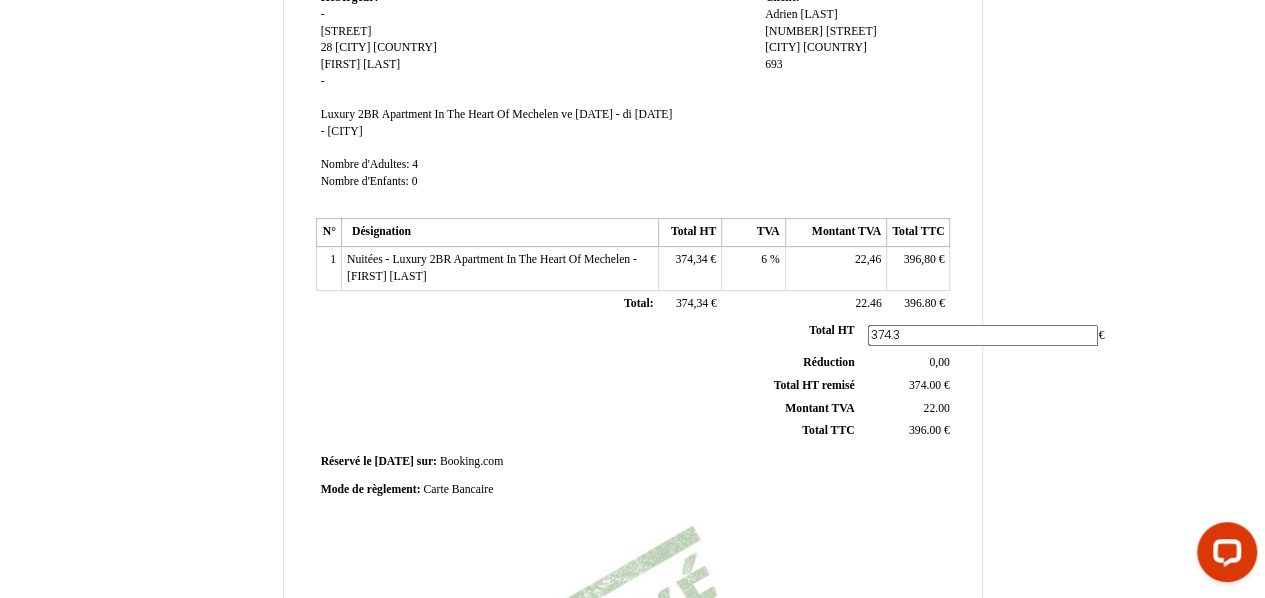 type on "374.34" 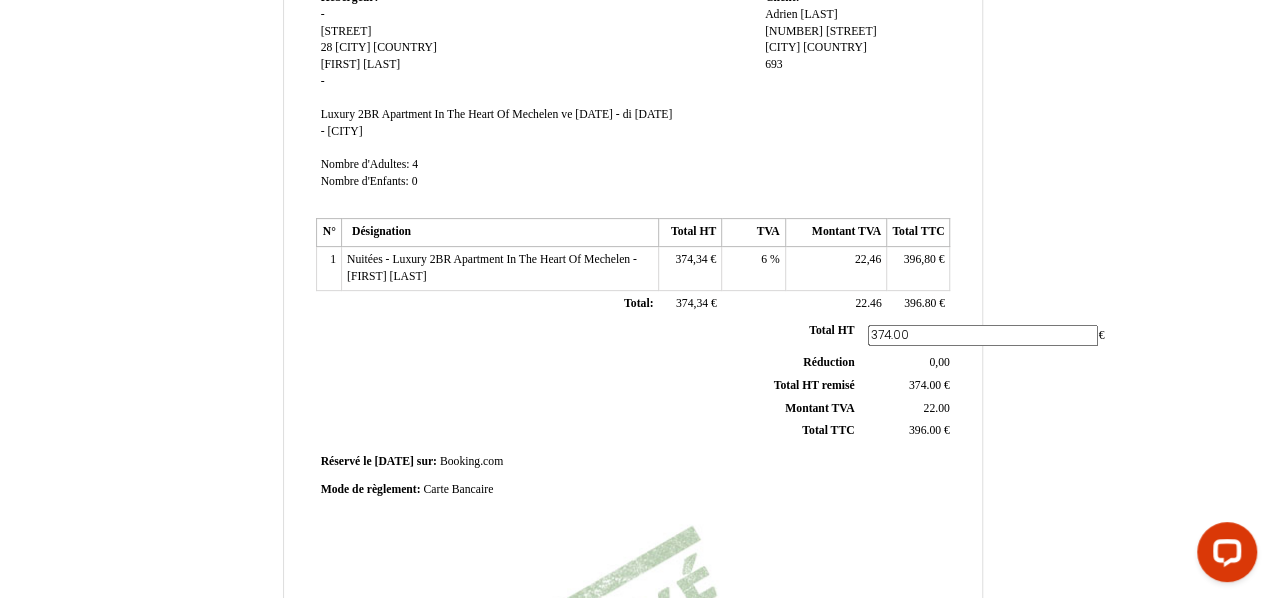 click on "Facture    Facture
N°
6278116    6278116
Date de création
23 July 2025           Hebergeur:    Hebergeur:       -          Nekkerspolestraat 4    Nekkerspolestraat 4       28    28     Mechelen    Mechelen     Belgique    Belgique       Kinane    Kinane     Al Nabhani    Al Nabhani
-
SIRET
Luxury 2BR Apartment In The Heart Of Mechelen    Luxury 2BR Apartment In The Heart Of Mechelen
ve 01  août 2025 - di 03  août 2025    ve 01  août 2025 - di 03  août 2025      -
Mechelen" at bounding box center (633, 425) 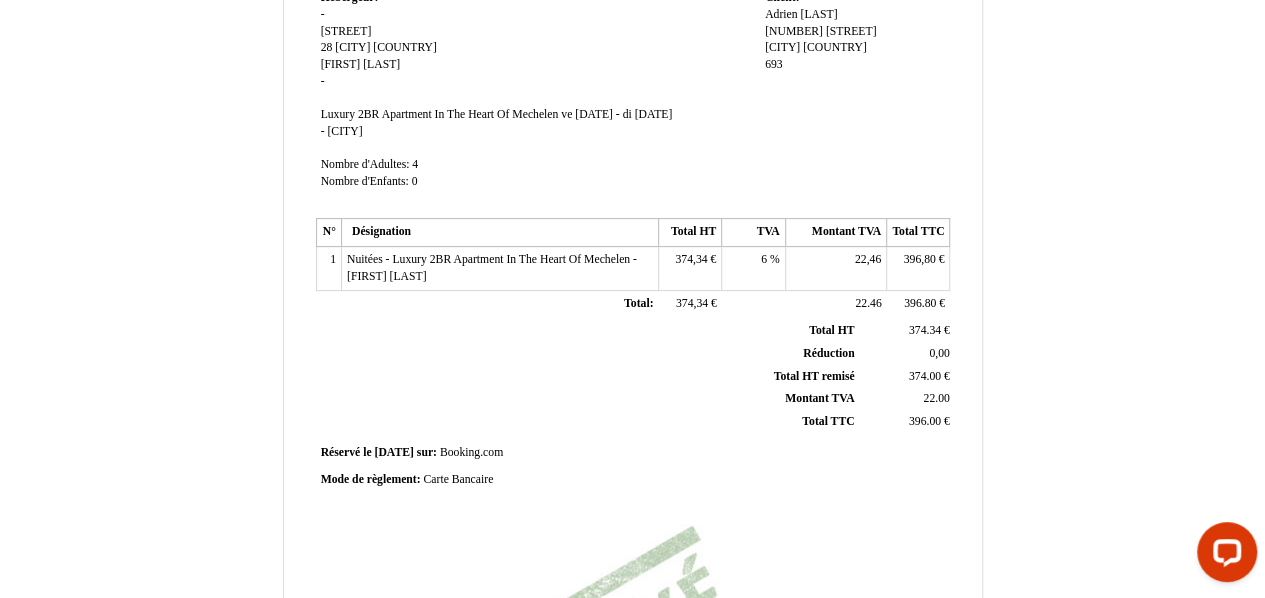 click on "374.00" at bounding box center [925, 376] 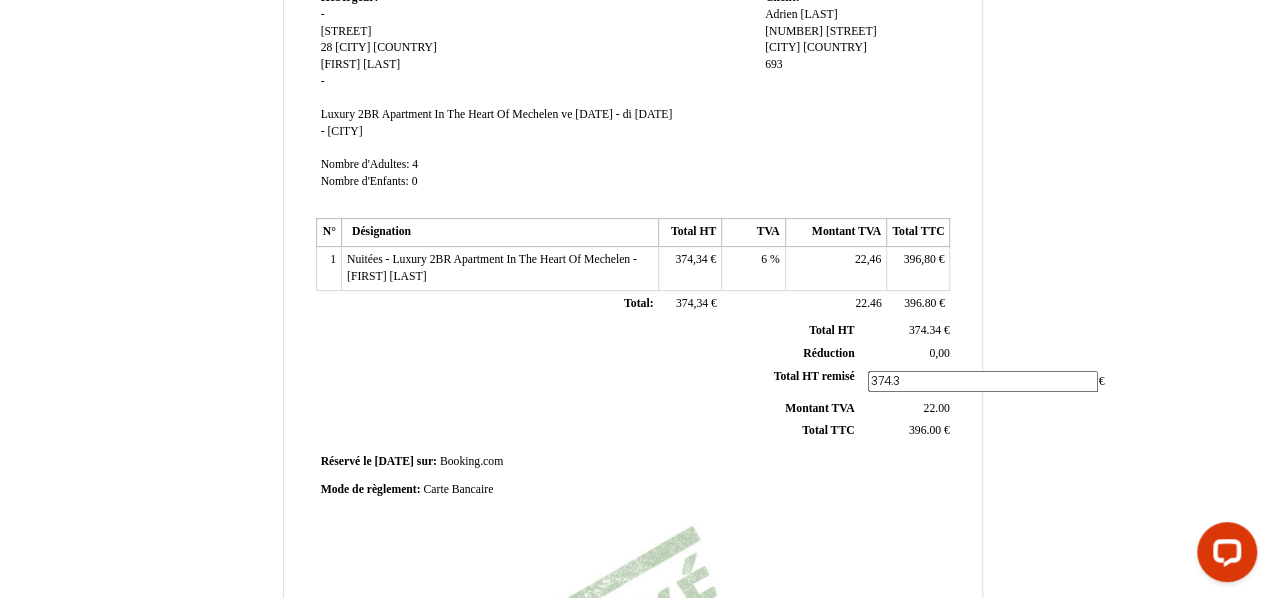type on "374.34" 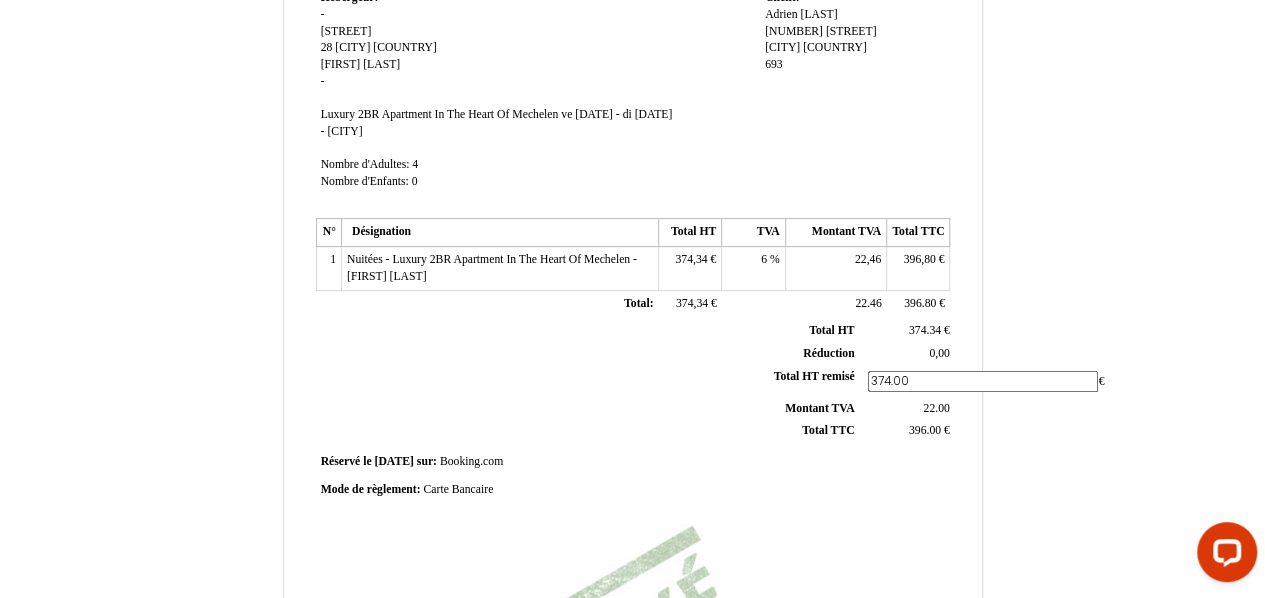 click on "Total HT    Total HT     374.34    374.34
€
Réduction    Réduction     0,00    0,00     Total HT remisé    Total HT remisé     374.00    374.00
€
Montant TVA    Montant TVA     22.00    22.00     Total TTC    Total TTC     396.00    396.00
€" at bounding box center (636, 381) 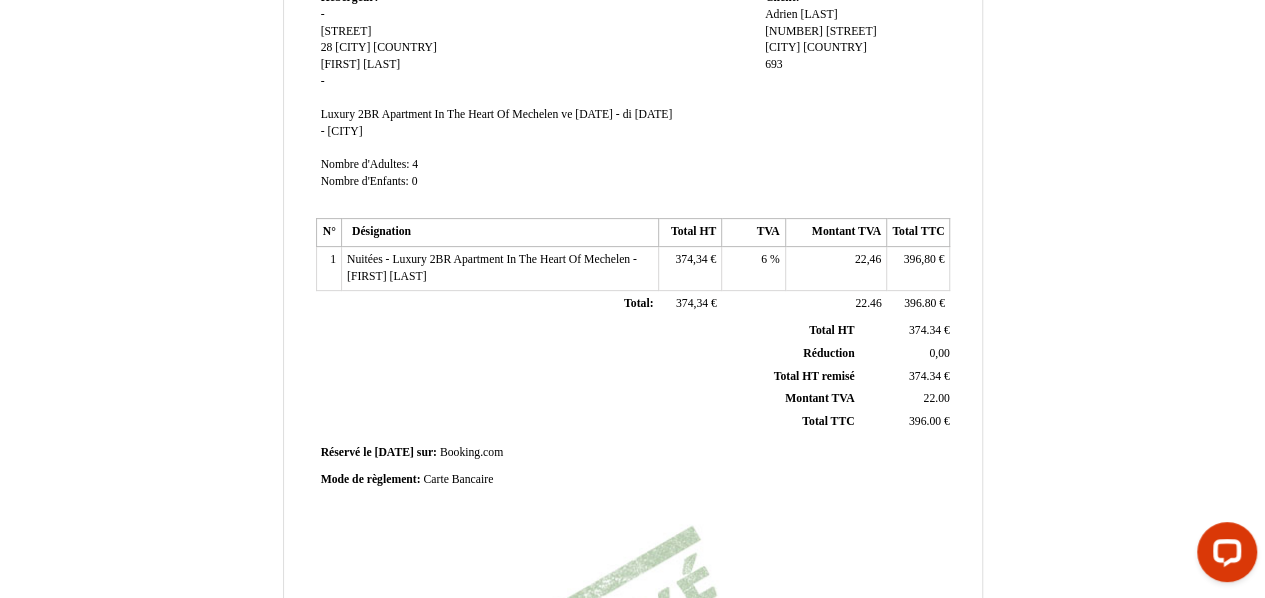 click on "22.00" at bounding box center [936, 398] 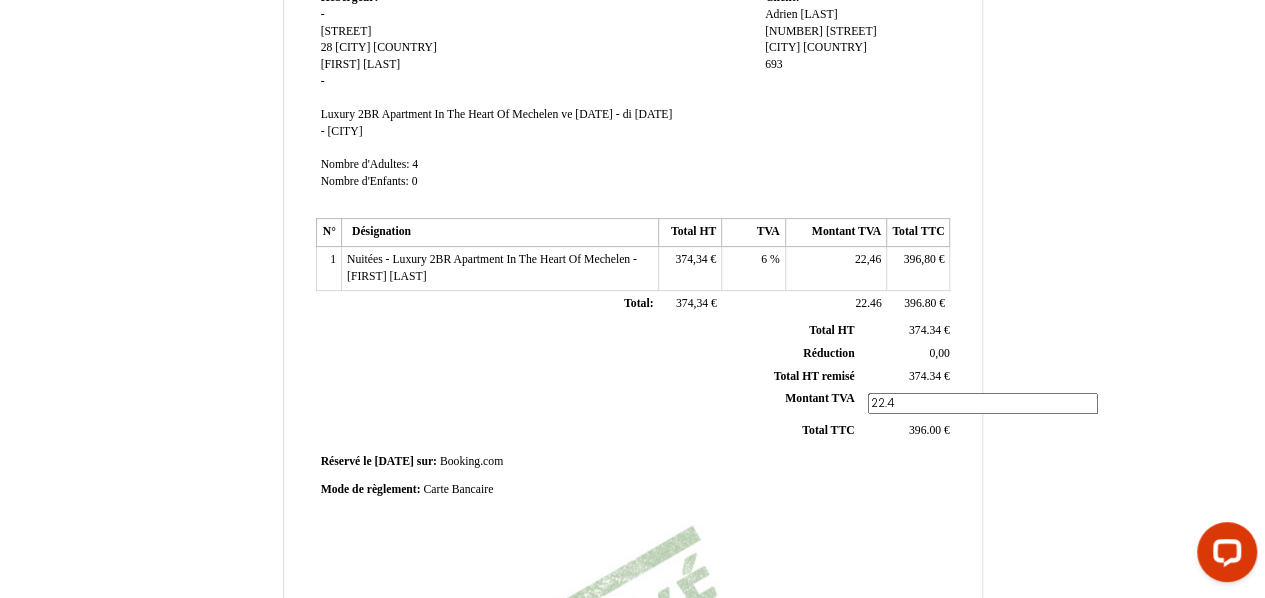 type on "22.46" 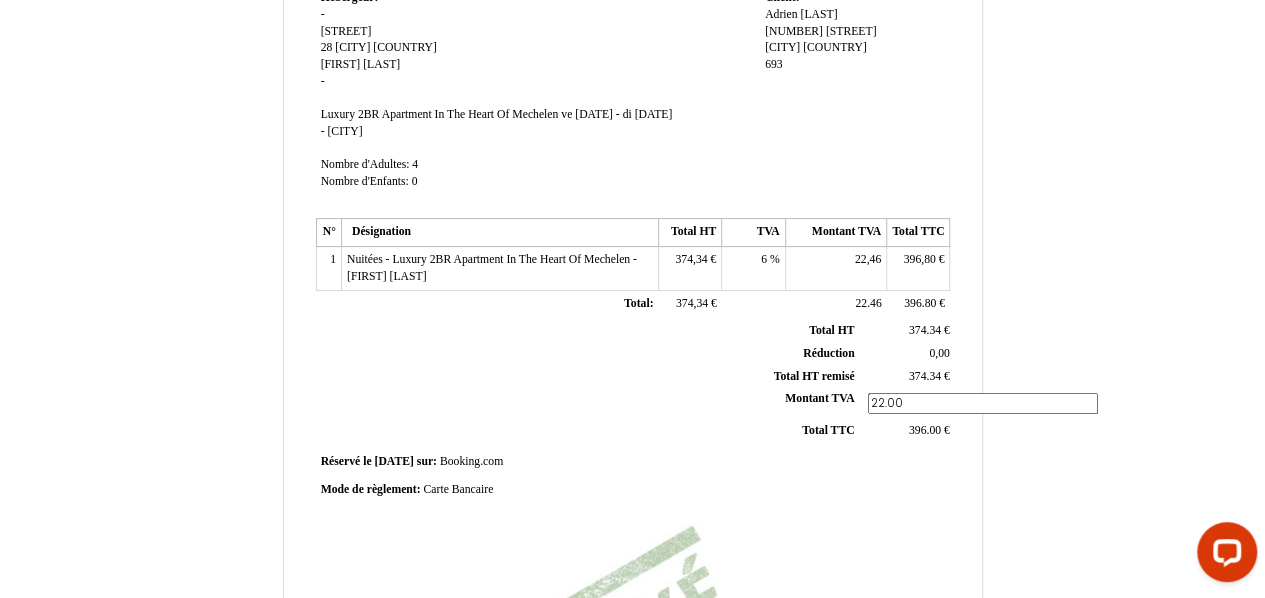 click on "Facture    Facture
N°
6278116    6278116
Date de création
23 July 2025           Hebergeur:    Hebergeur:       -          Nekkerspolestraat 4    Nekkerspolestraat 4       28    28     Mechelen    Mechelen     Belgique    Belgique       Kinane    Kinane     Al Nabhani    Al Nabhani
-
SIRET
Luxury 2BR Apartment In The Heart Of Mechelen    Luxury 2BR Apartment In The Heart Of Mechelen
ve 01  août 2025 - di 03  août 2025    ve 01  août 2025 - di 03  août 2025      -
Mechelen" at bounding box center (632, 361) 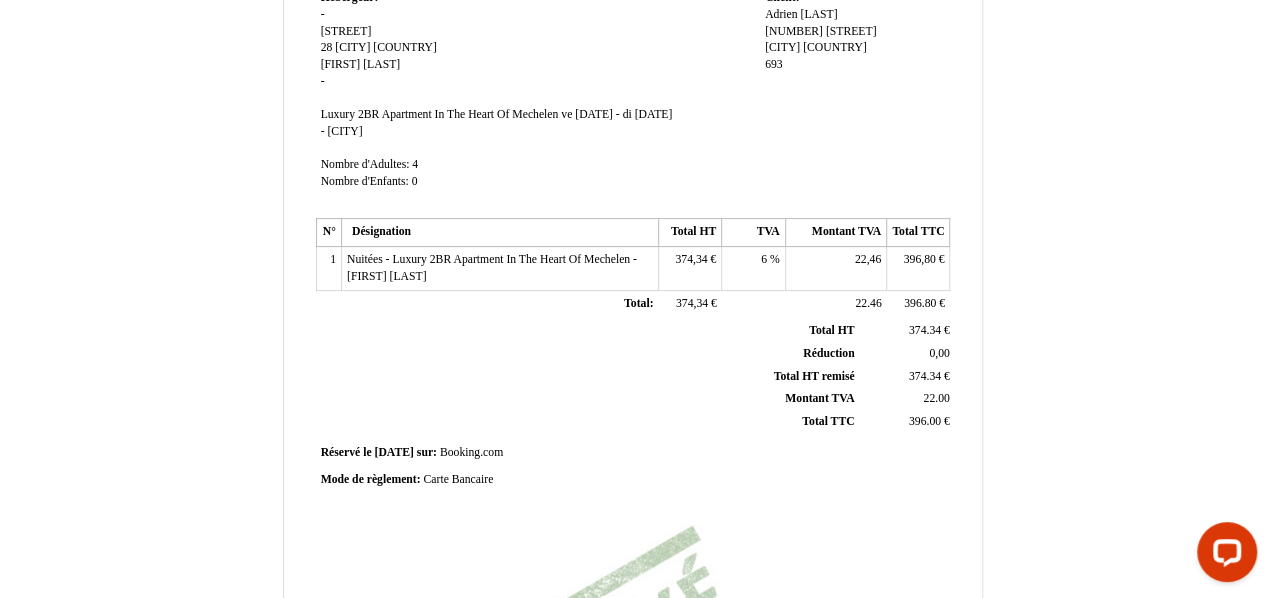 click on "396.00" at bounding box center [925, 421] 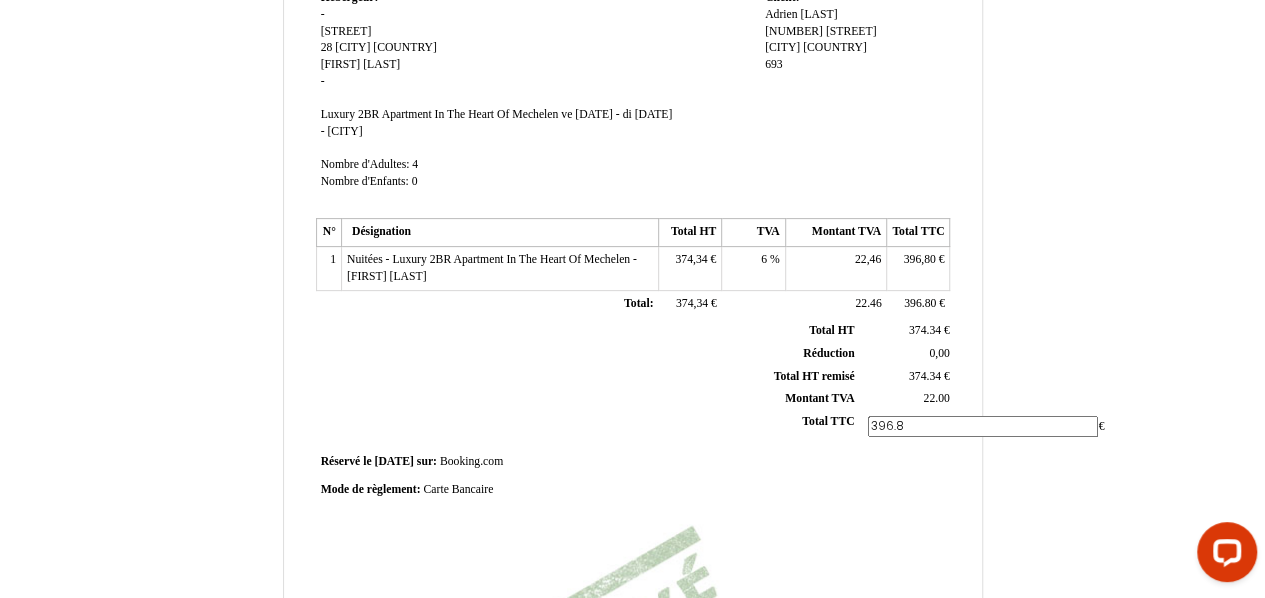 type on "396.80" 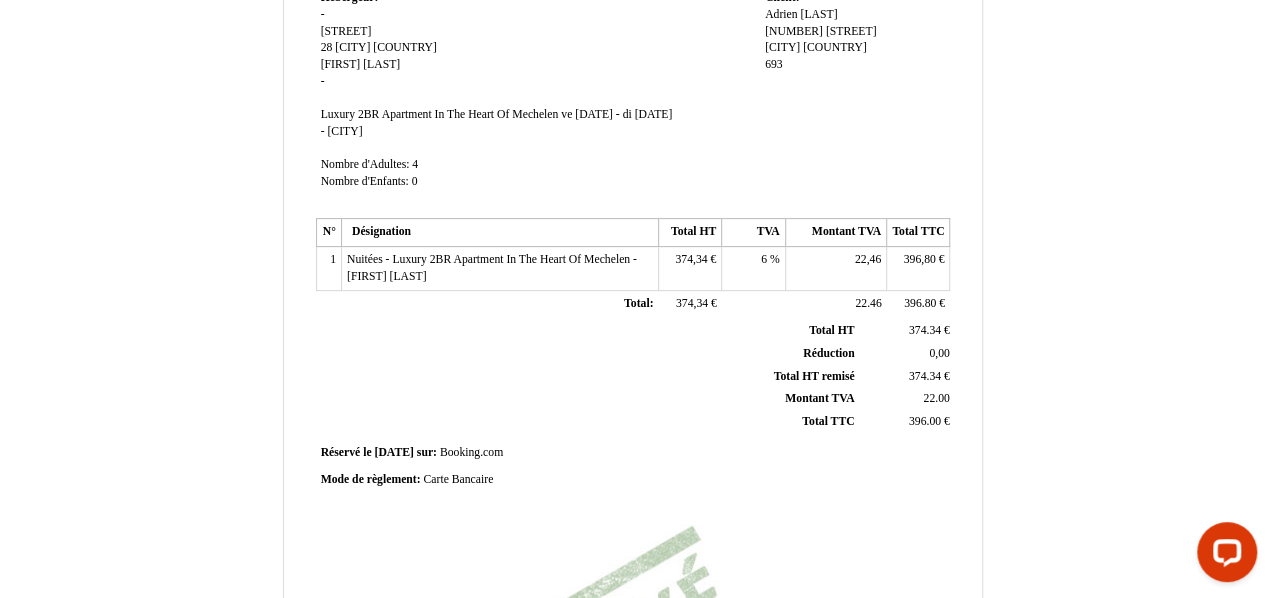 click on "Facture    Facture
N°
6278116    6278116
Date de création
23 July 2025           Hebergeur:    Hebergeur:       -          Nekkerspolestraat 4    Nekkerspolestraat 4       28    28     Mechelen    Mechelen     Belgique    Belgique       Kinane    Kinane     Al Nabhani    Al Nabhani
-
SIRET
Luxury 2BR Apartment In The Heart Of Mechelen    Luxury 2BR Apartment In The Heart Of Mechelen
ve 01  août 2025 - di 03  août 2025    ve 01  août 2025 - di 03  août 2025      -
Mechelen" at bounding box center (633, 425) 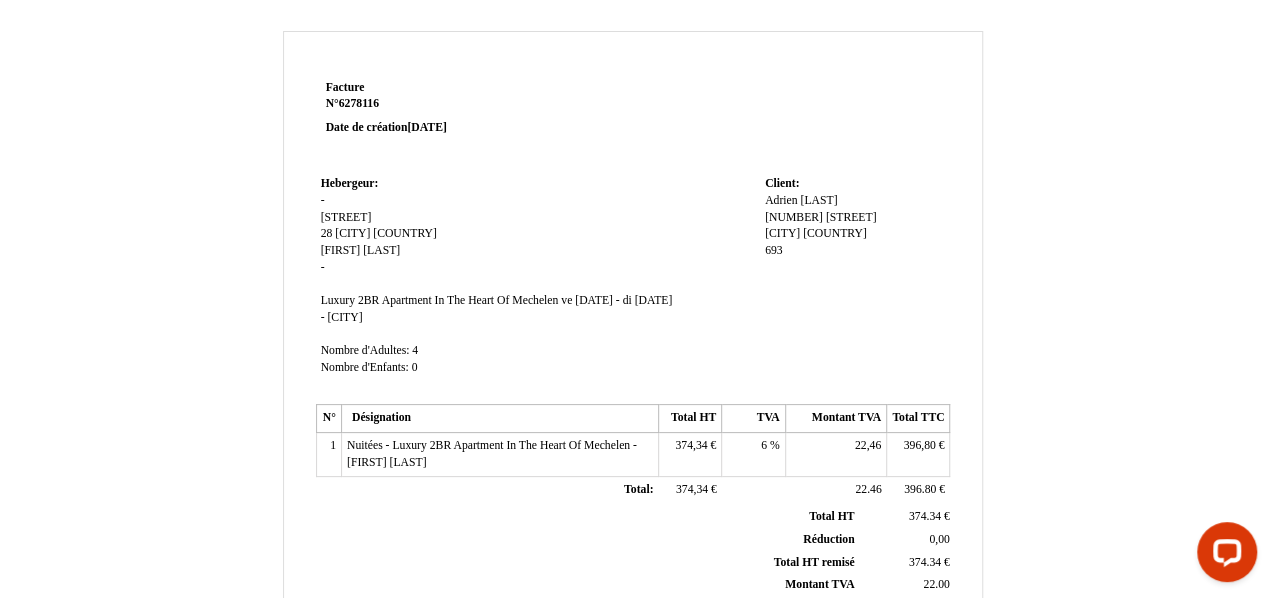 scroll, scrollTop: 0, scrollLeft: 0, axis: both 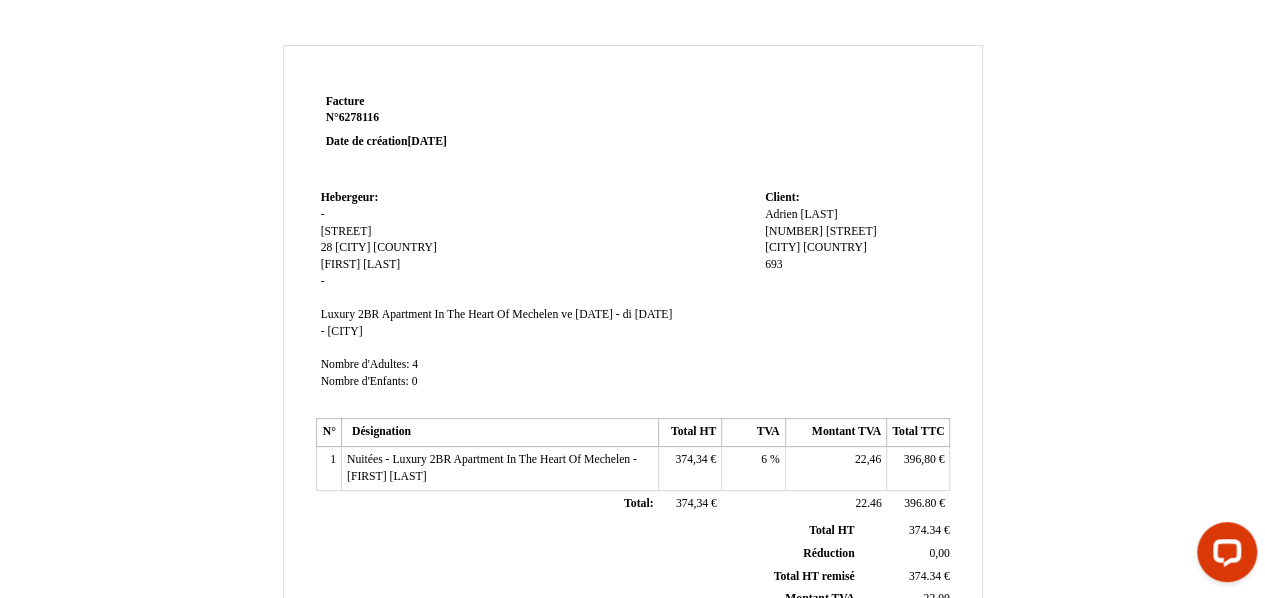 click on "Al Nabhani" at bounding box center (381, 264) 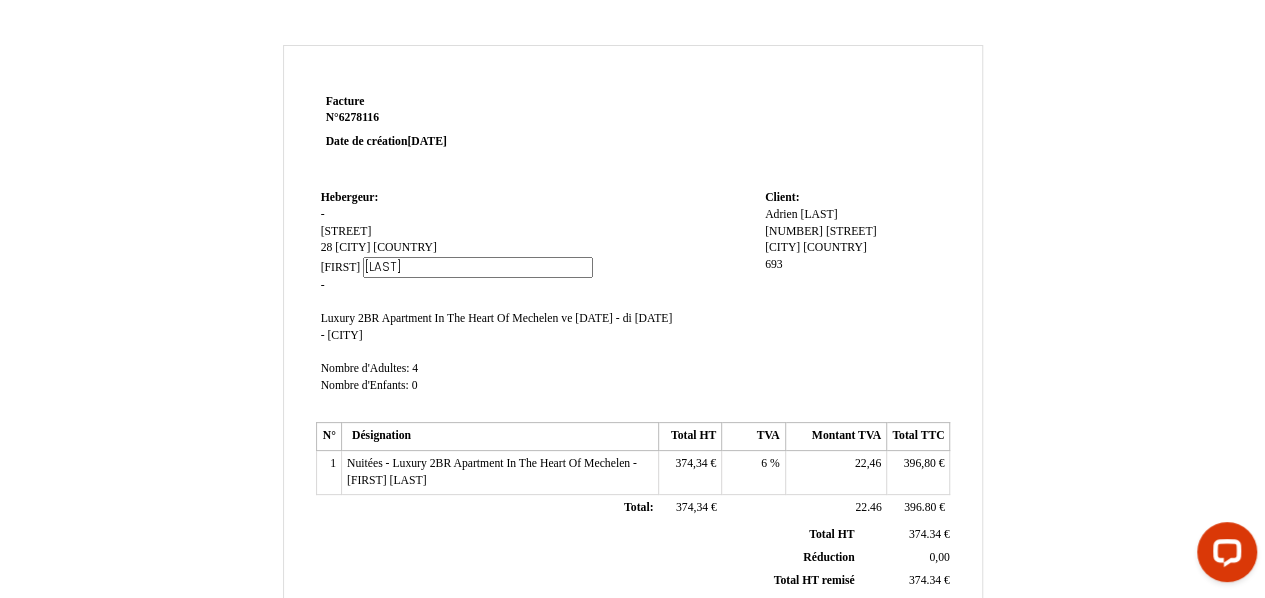 drag, startPoint x: 439, startPoint y: 265, endPoint x: 360, endPoint y: 272, distance: 79.30952 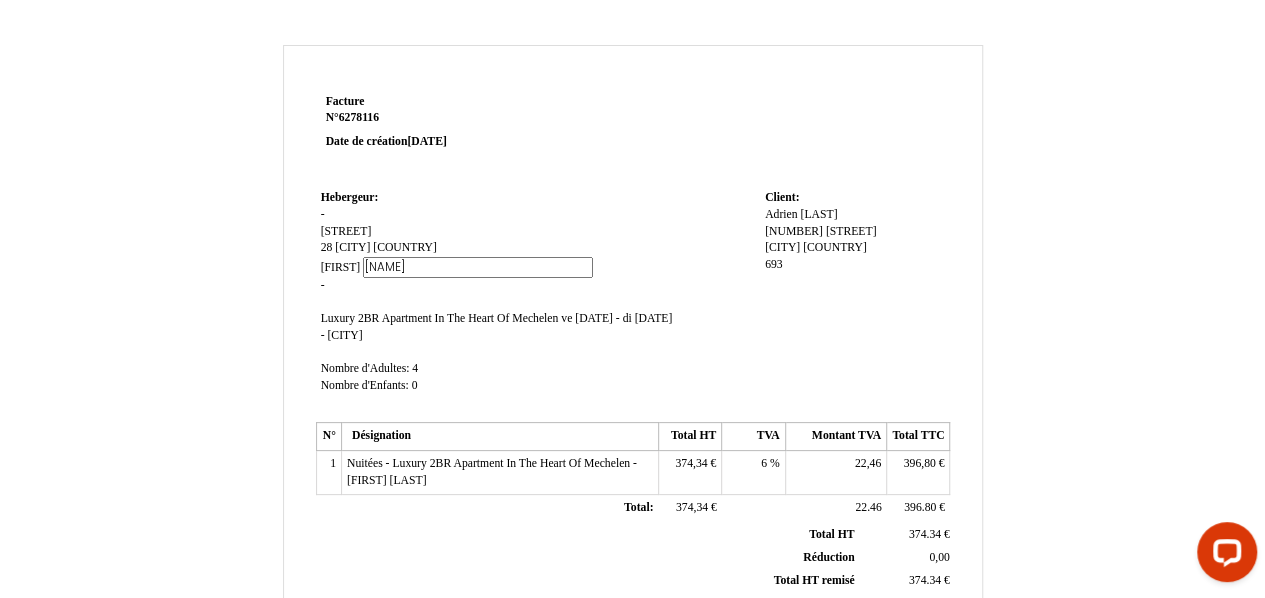 type on "Gunnel" 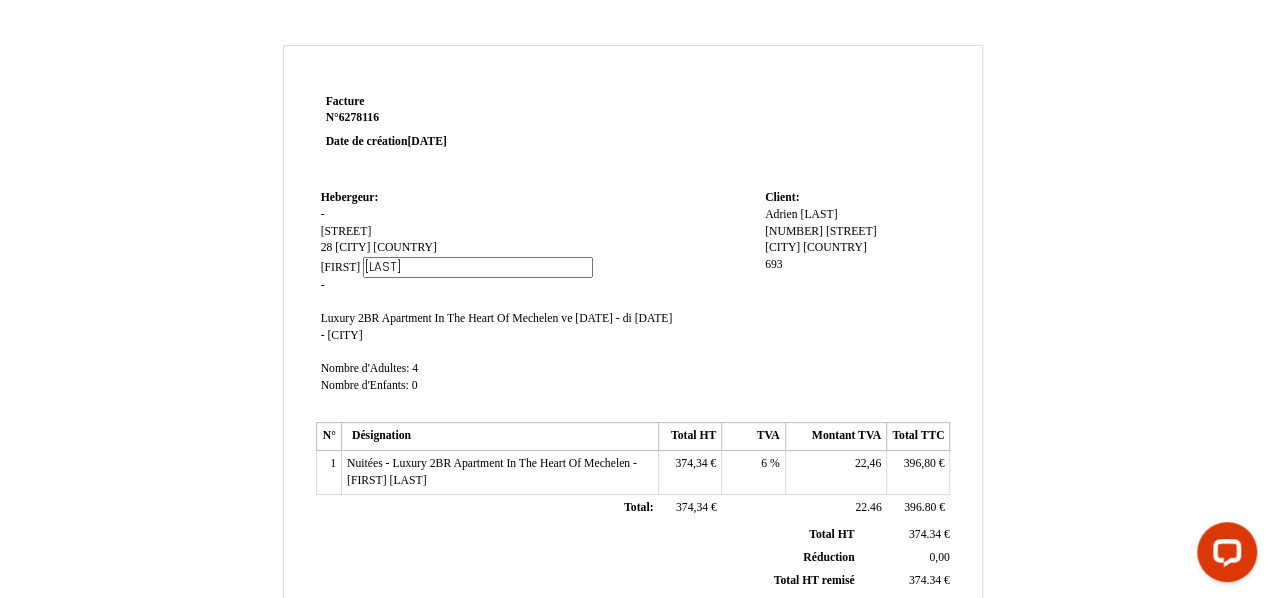 click on "[LAST]" at bounding box center [341, 267] 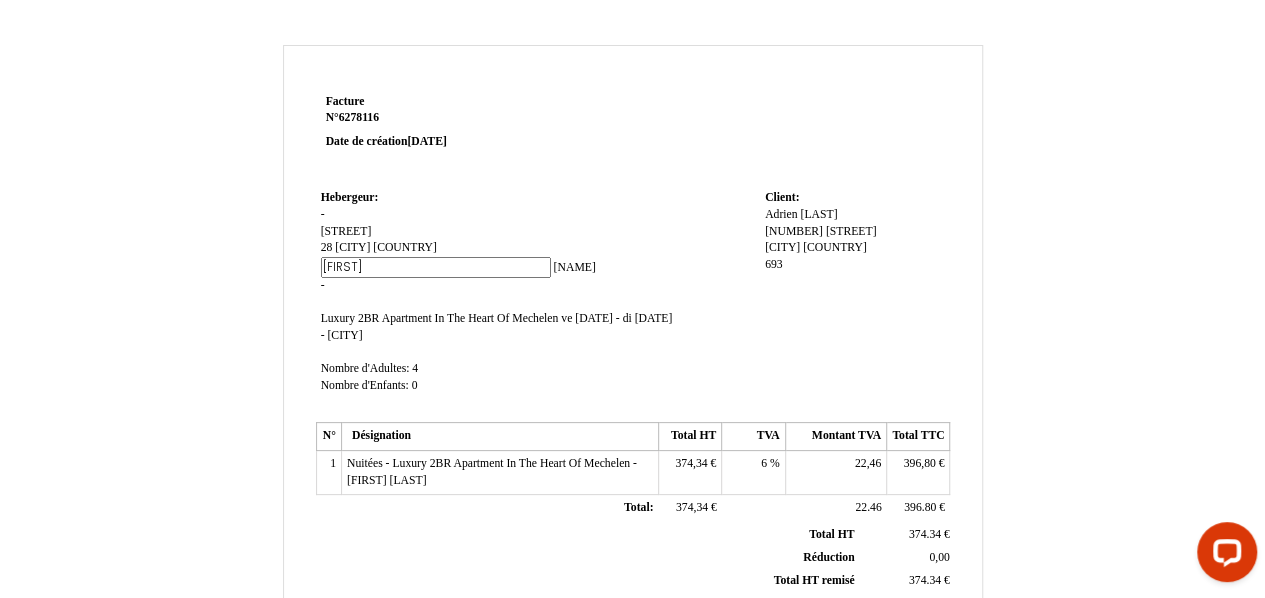 click on "[LAST]" at bounding box center (436, 267) 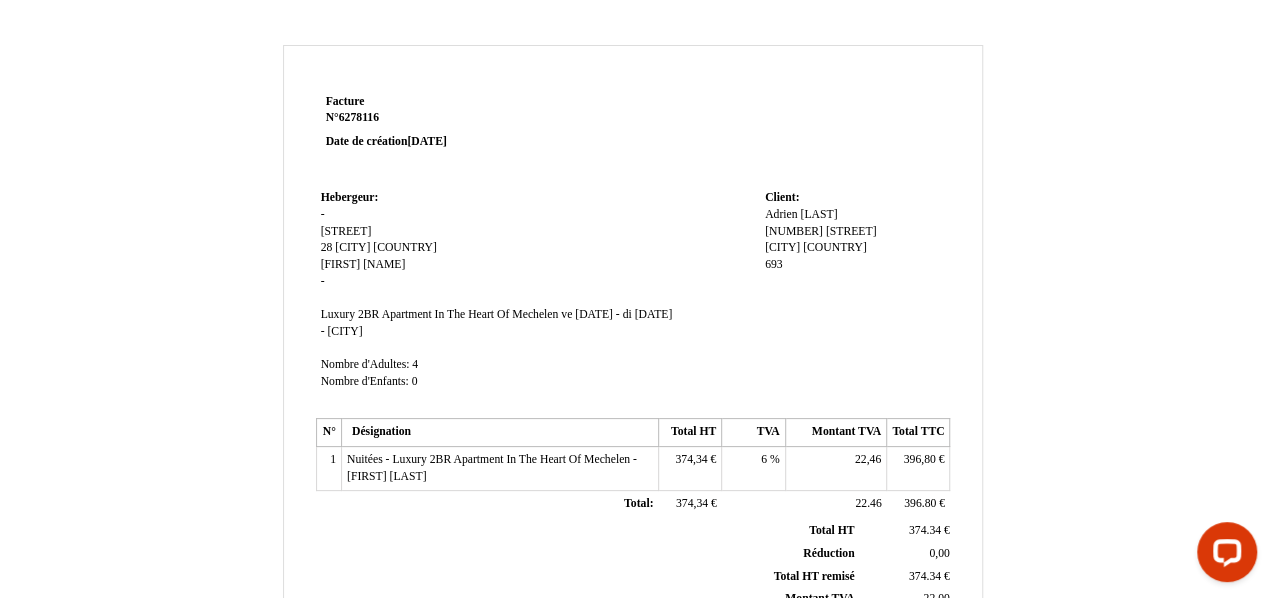 click on "Nekkerspolestraat 4" at bounding box center [346, 231] 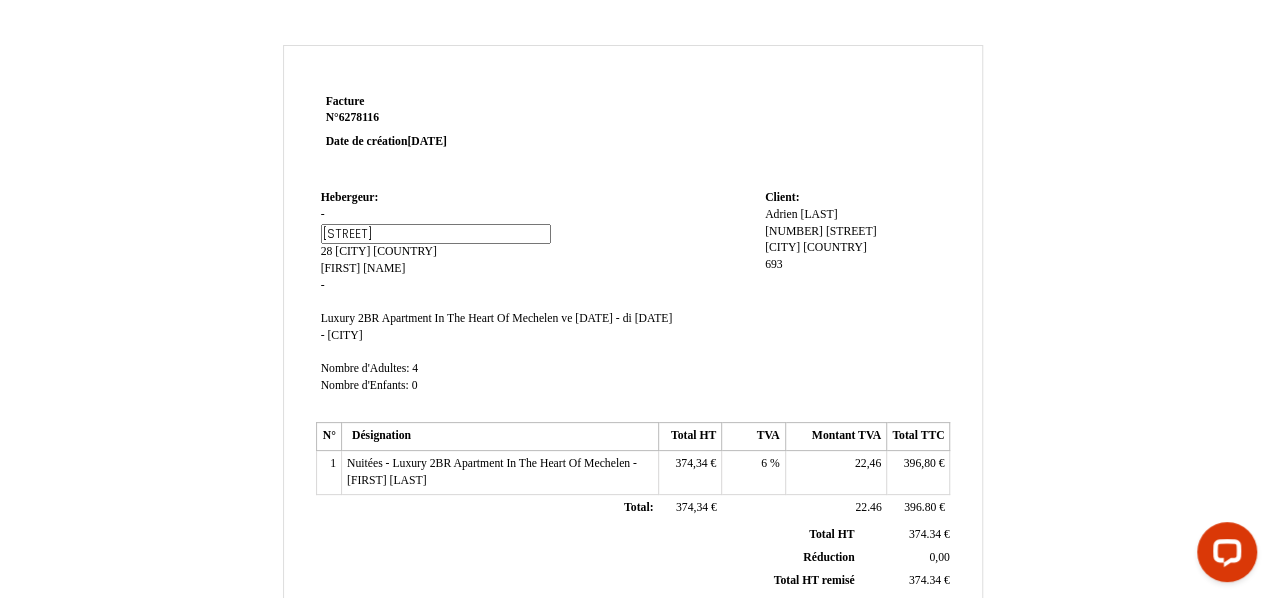 type on "Nekkerspolestraat 44" 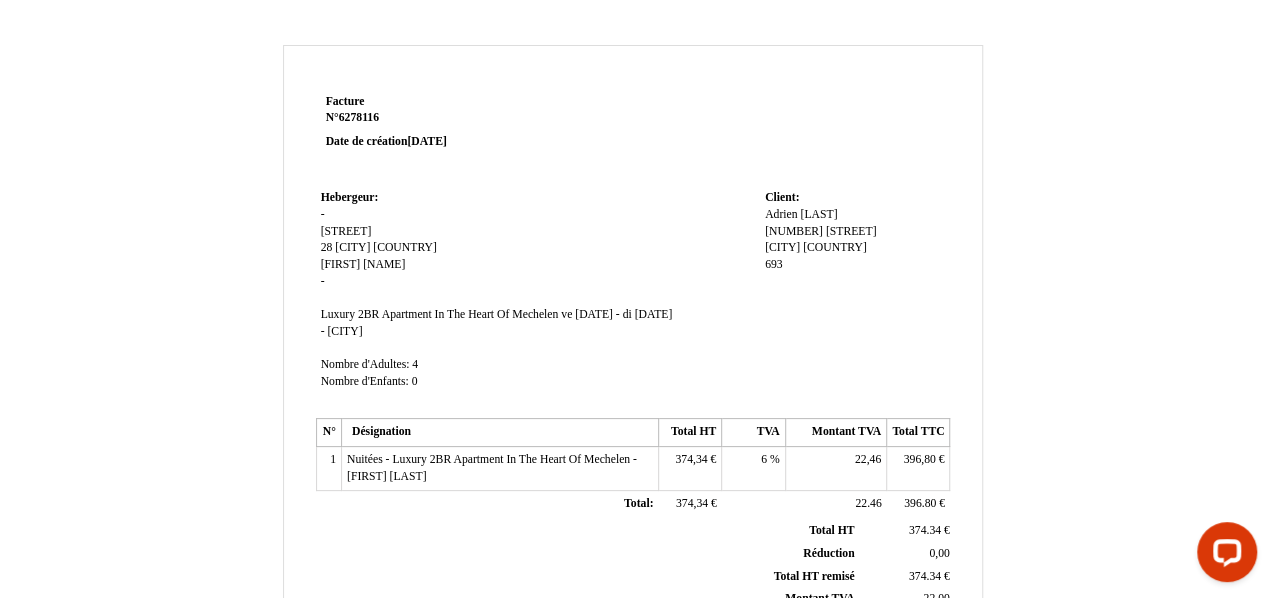 click on "Facture    Facture
N°
6278116    6278116
Date de création
23 July 2025           Hebergeur:    Hebergeur:       -          Nekkerspolestraat 4    Nekkerspolestraat 4       28    28     Mechelen    Mechelen     Belgique    Belgique       Alexandre    Alexandre     Gunnel    Gunnel
-
SIRET
Luxury 2BR Apartment In The Heart Of Mechelen    Luxury 2BR Apartment In The Heart Of Mechelen
ve 01  août 2025 - di 03  août 2025    ve 01  août 2025 - di 03  août 2025      -
Mechelen" at bounding box center (633, 625) 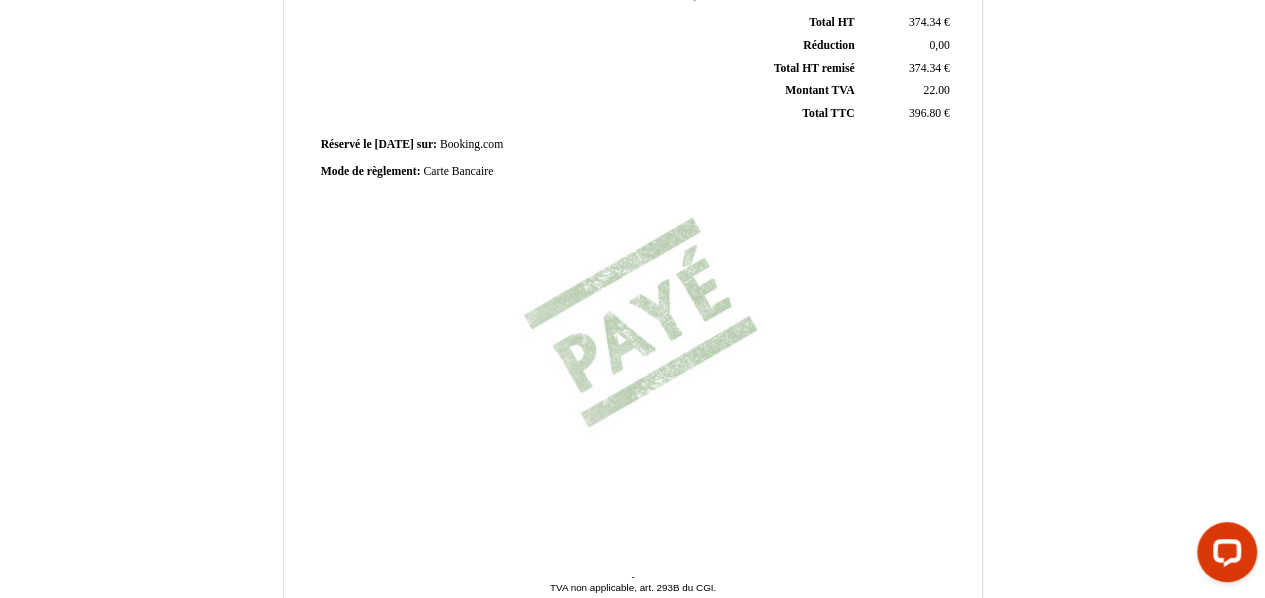 scroll, scrollTop: 608, scrollLeft: 0, axis: vertical 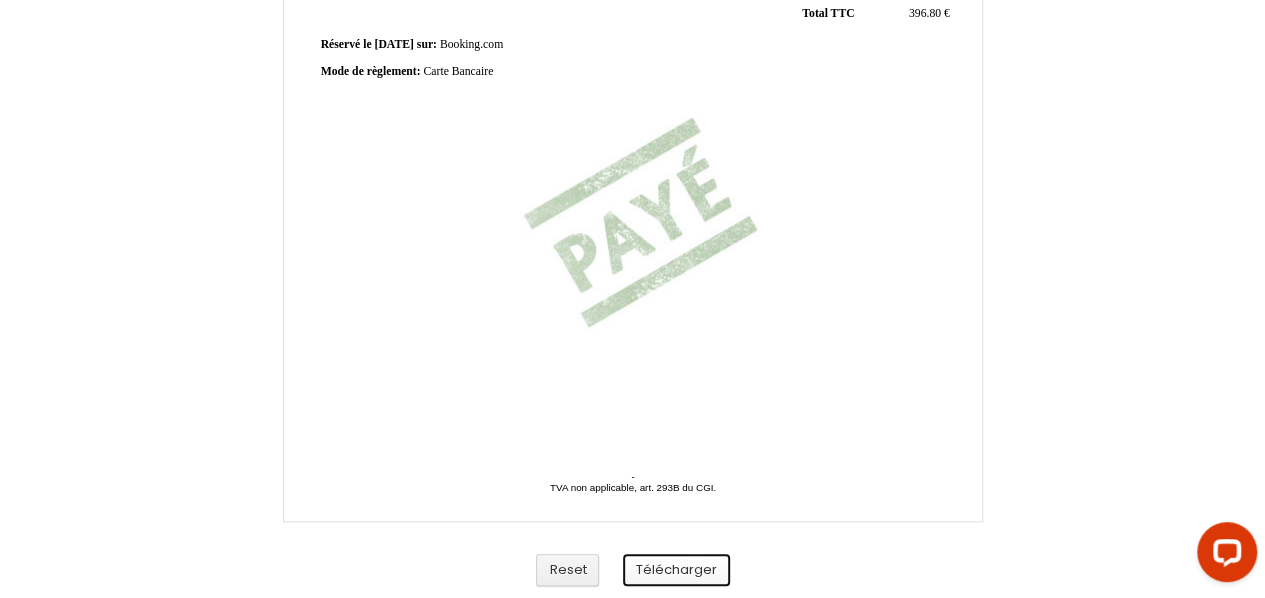 click on "Télécharger" at bounding box center [676, 570] 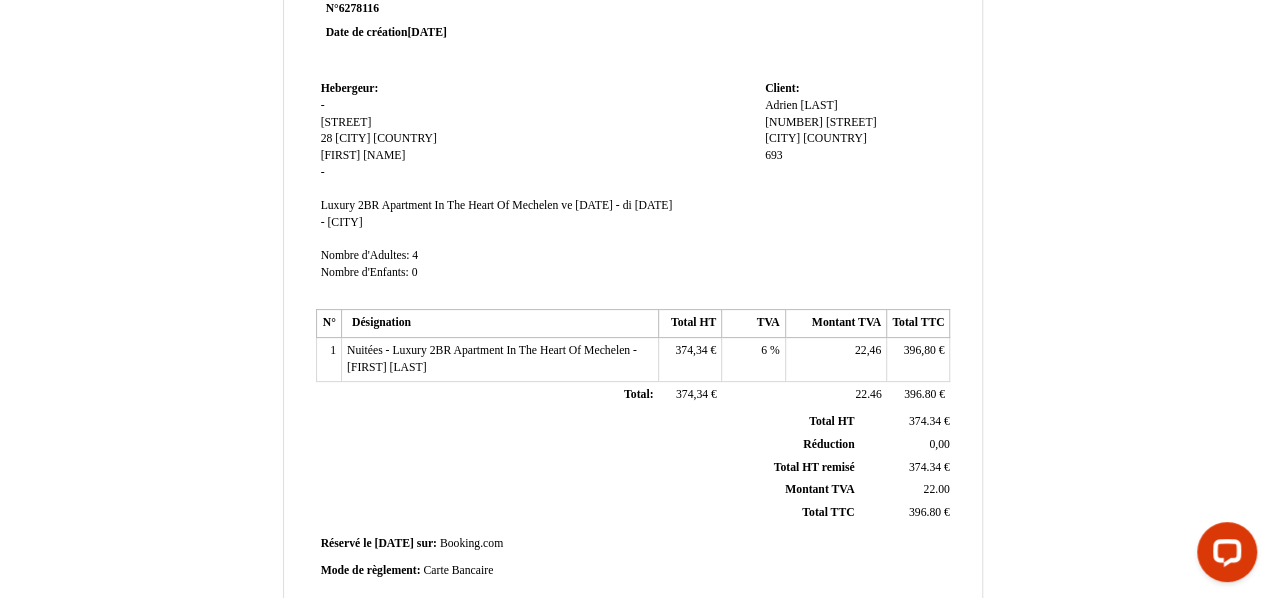 scroll, scrollTop: 108, scrollLeft: 0, axis: vertical 